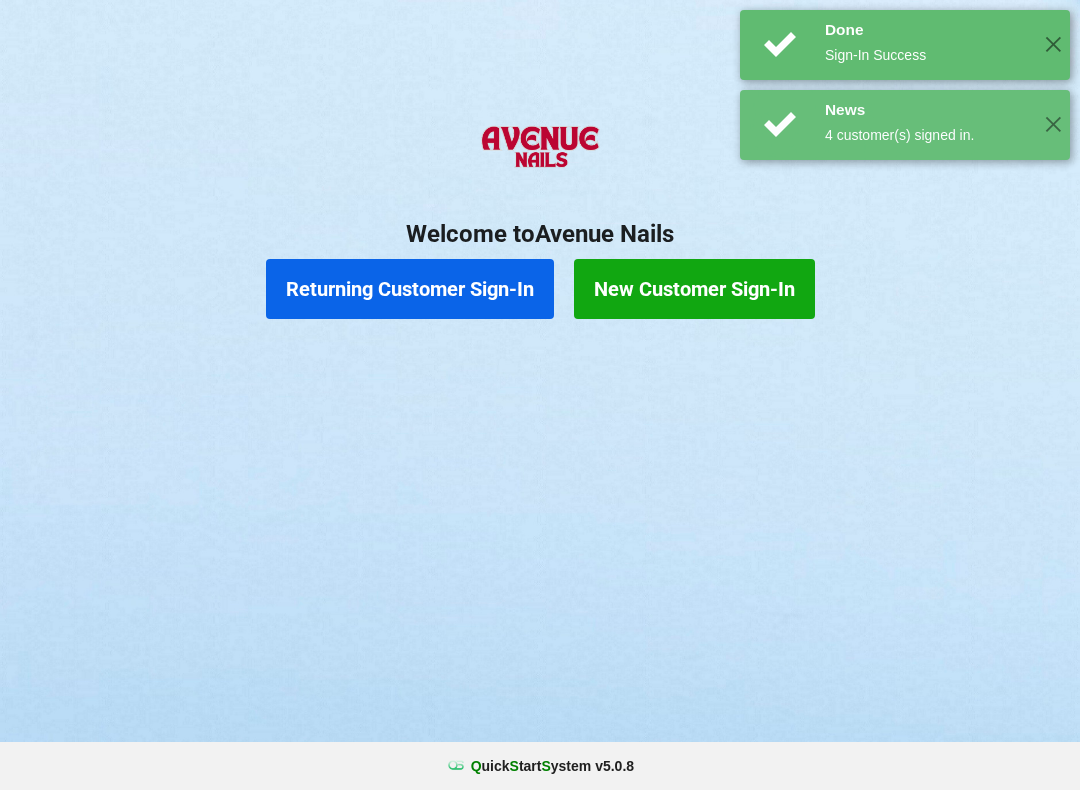 scroll, scrollTop: 0, scrollLeft: 0, axis: both 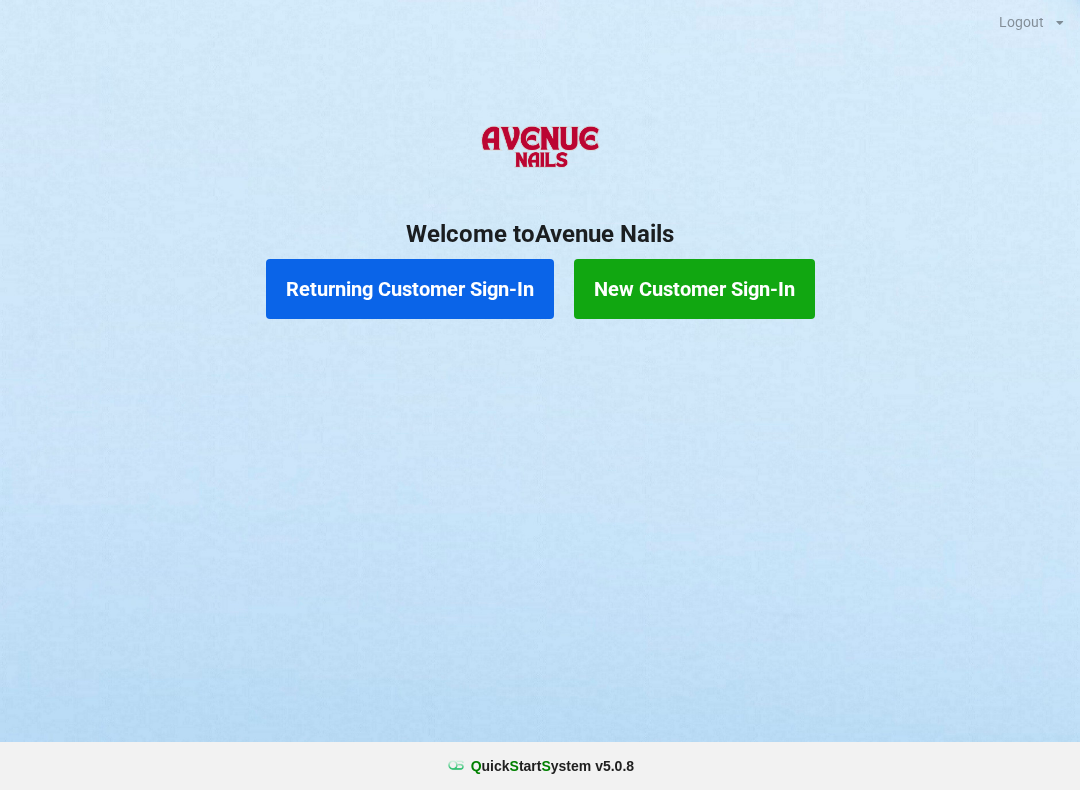 click on "Returning Customer Sign-In" at bounding box center [410, 289] 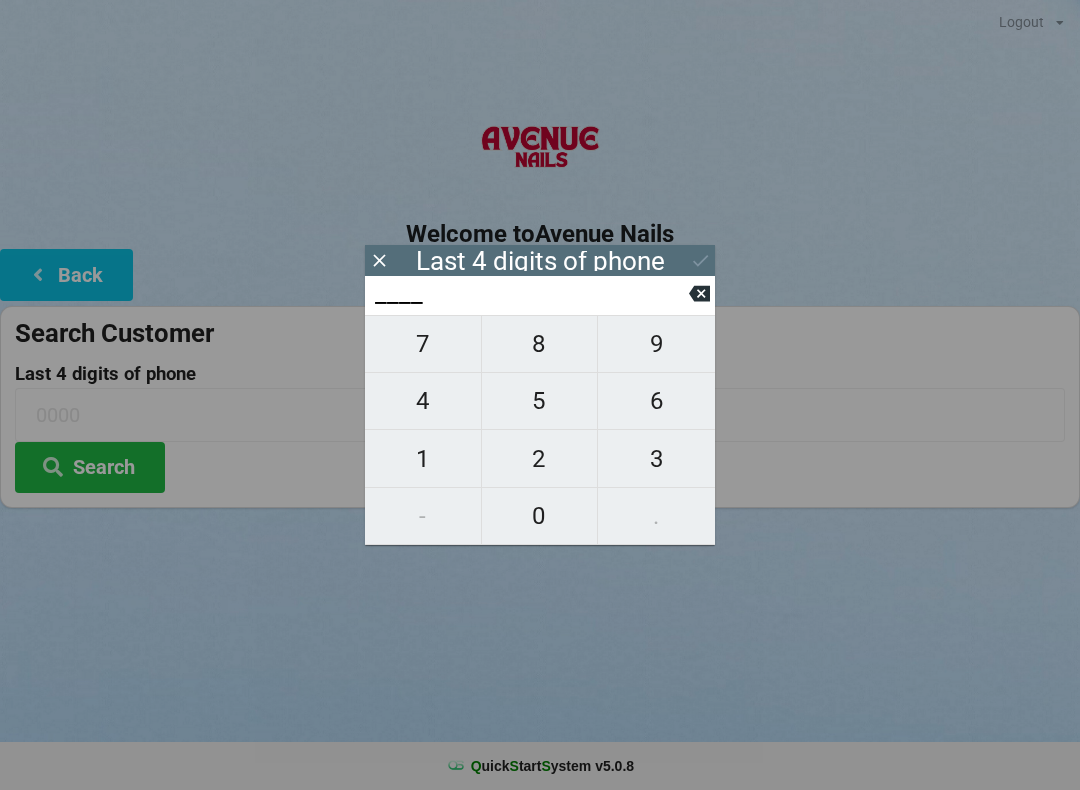click on "8" at bounding box center (540, 344) 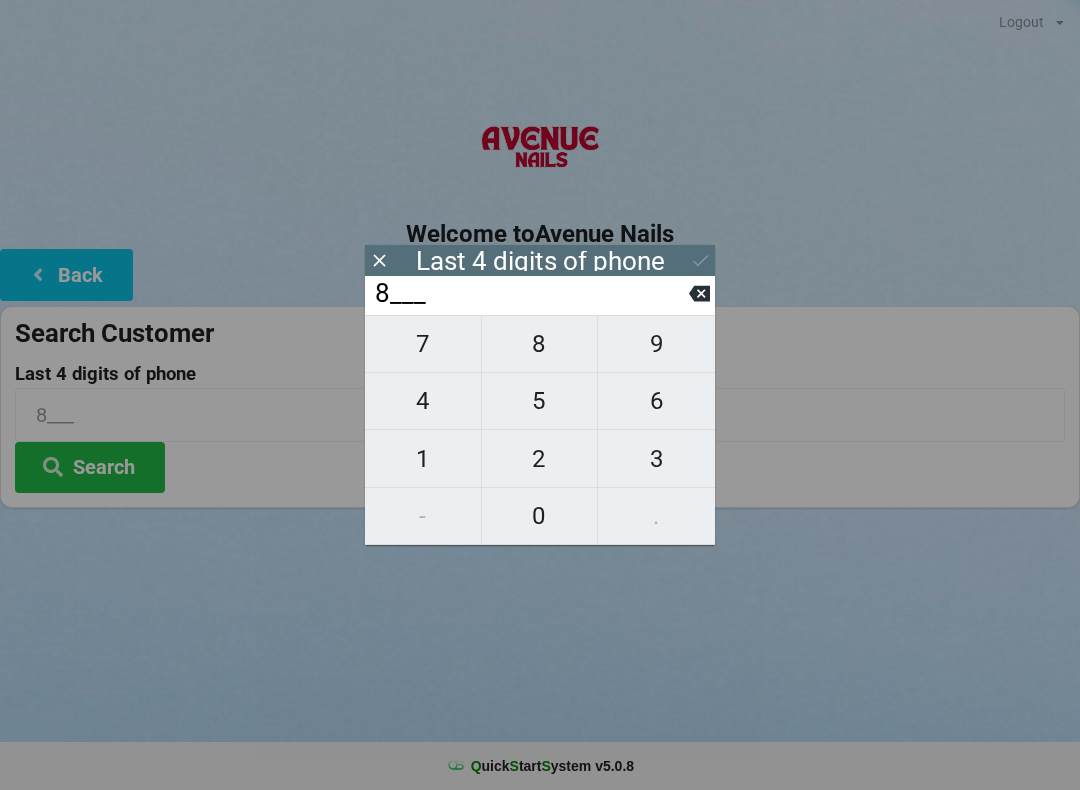 click on "1" at bounding box center (423, 459) 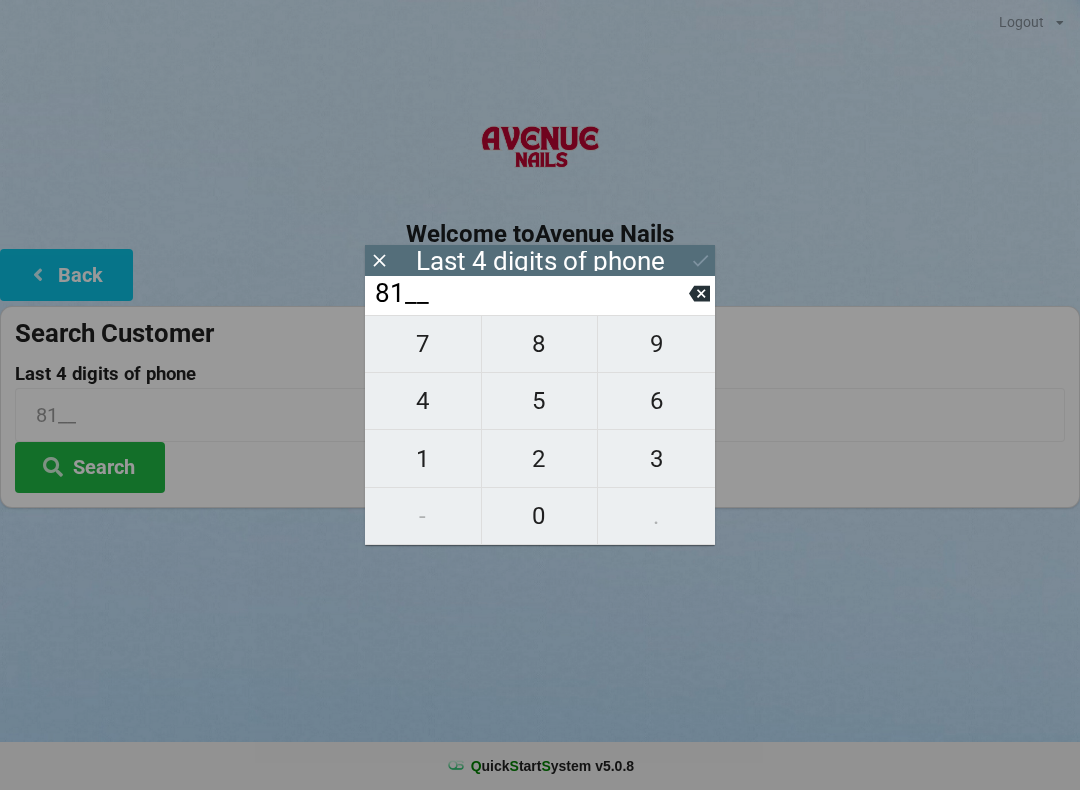 click on "3" at bounding box center [656, 459] 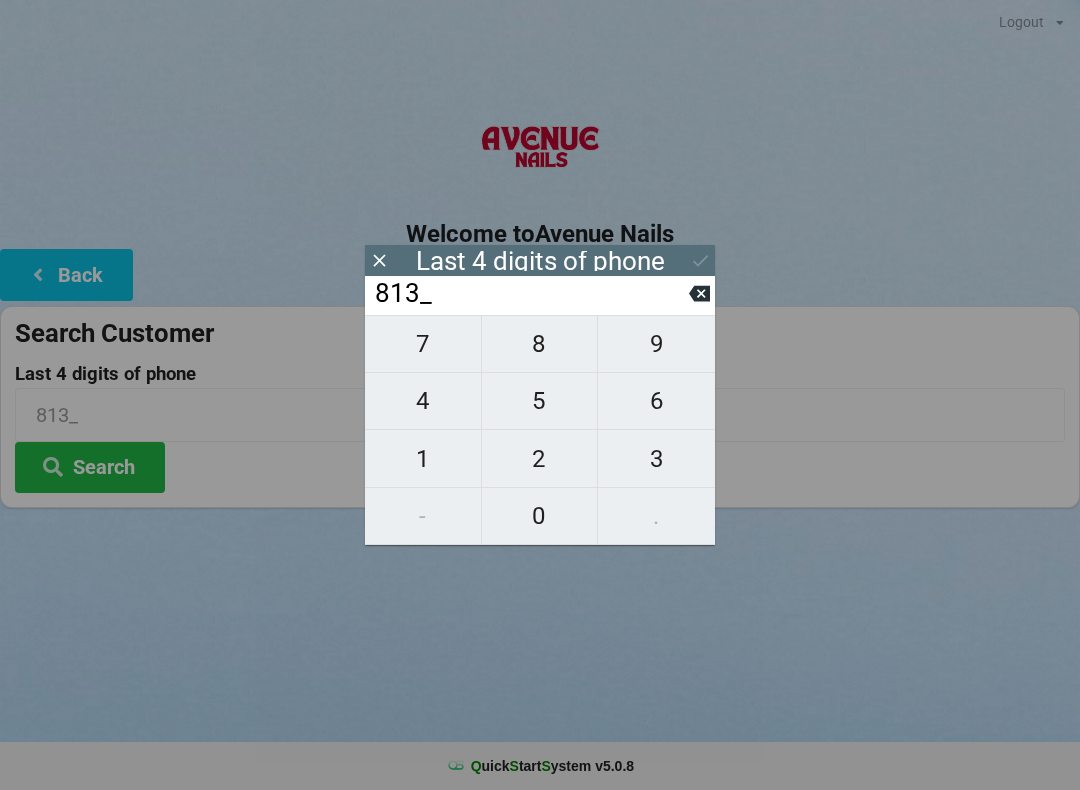 click on "9" at bounding box center [656, 344] 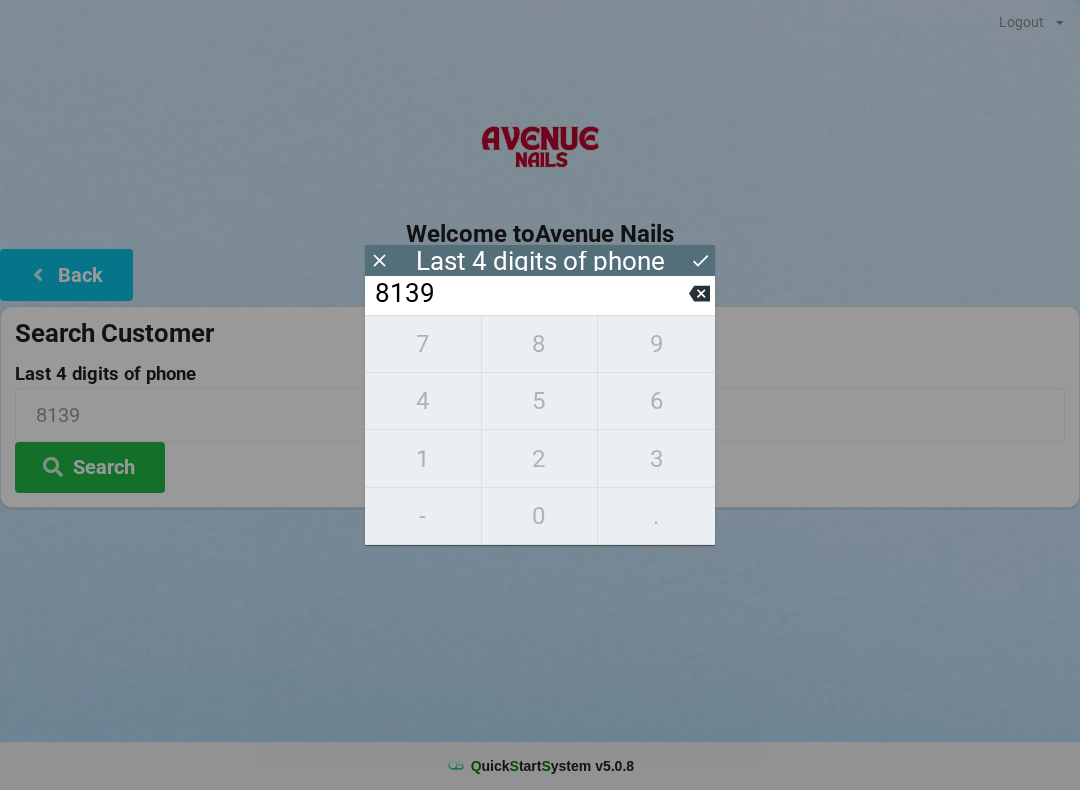 click at bounding box center (699, 293) 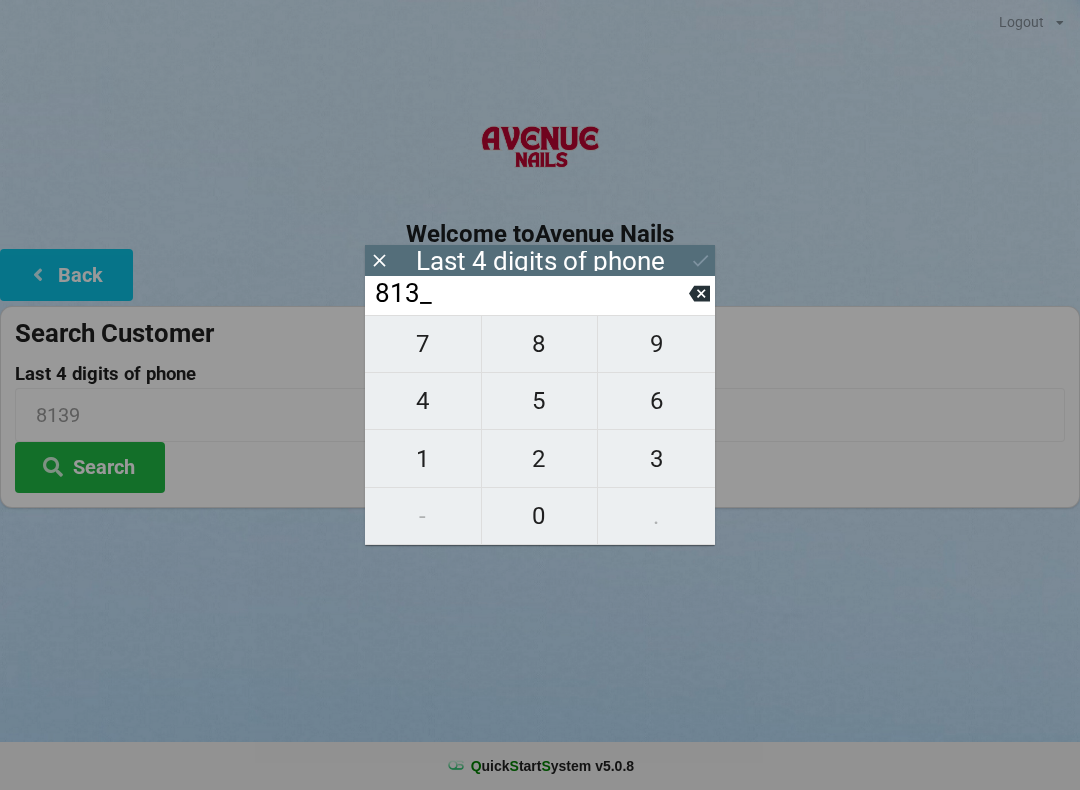 click 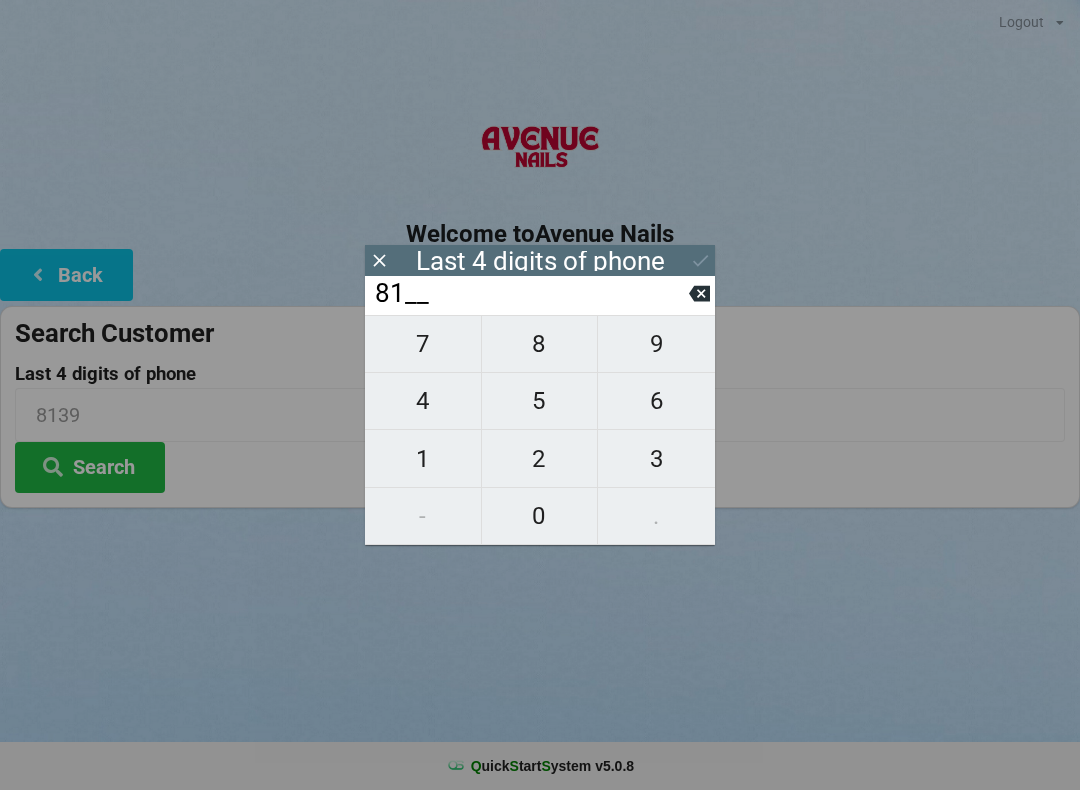 click on "81__" at bounding box center [531, 294] 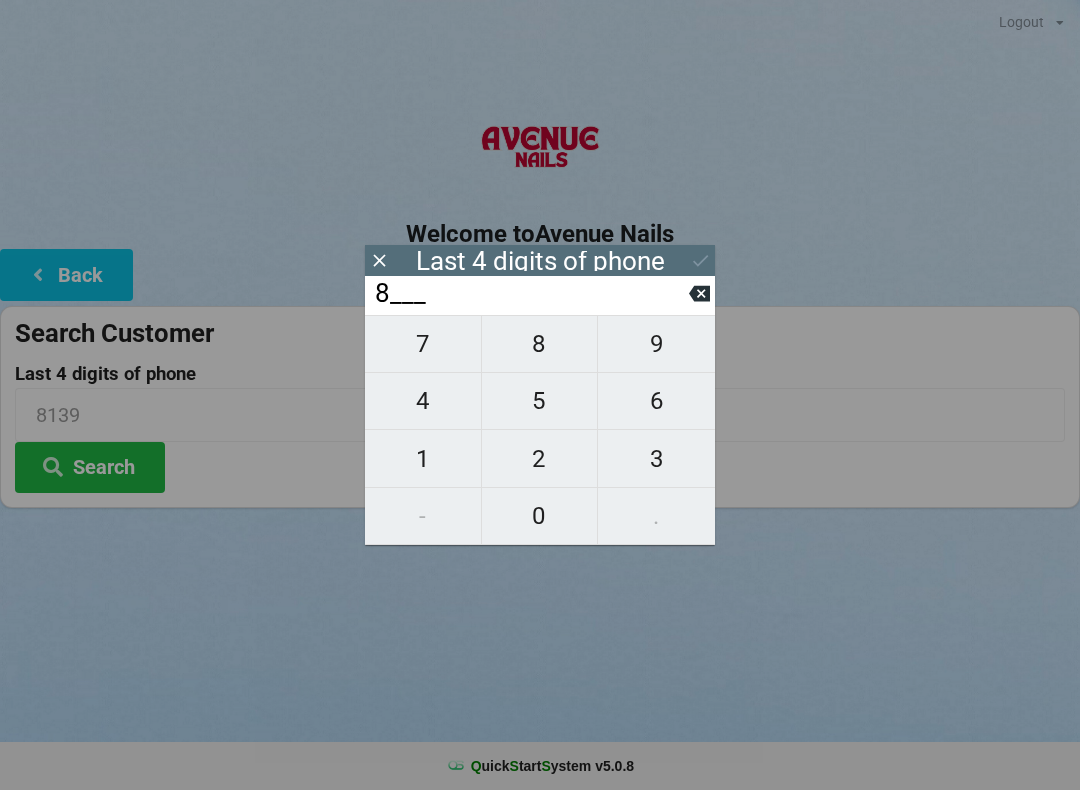 click 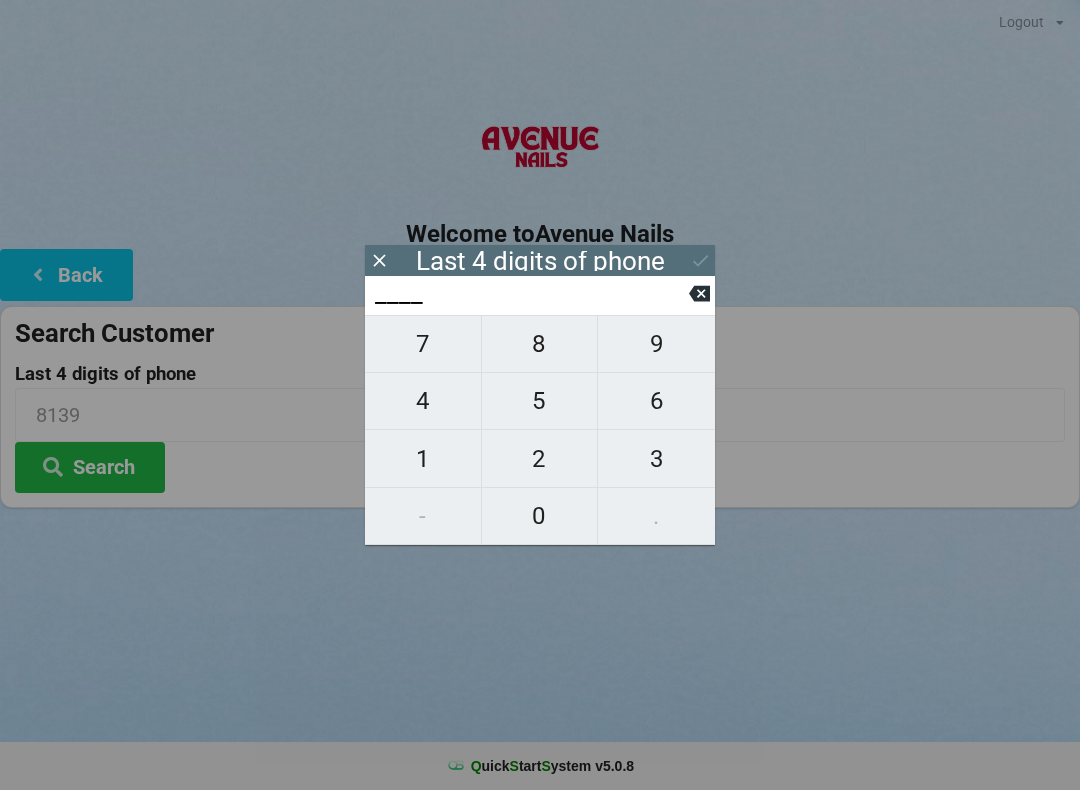 click 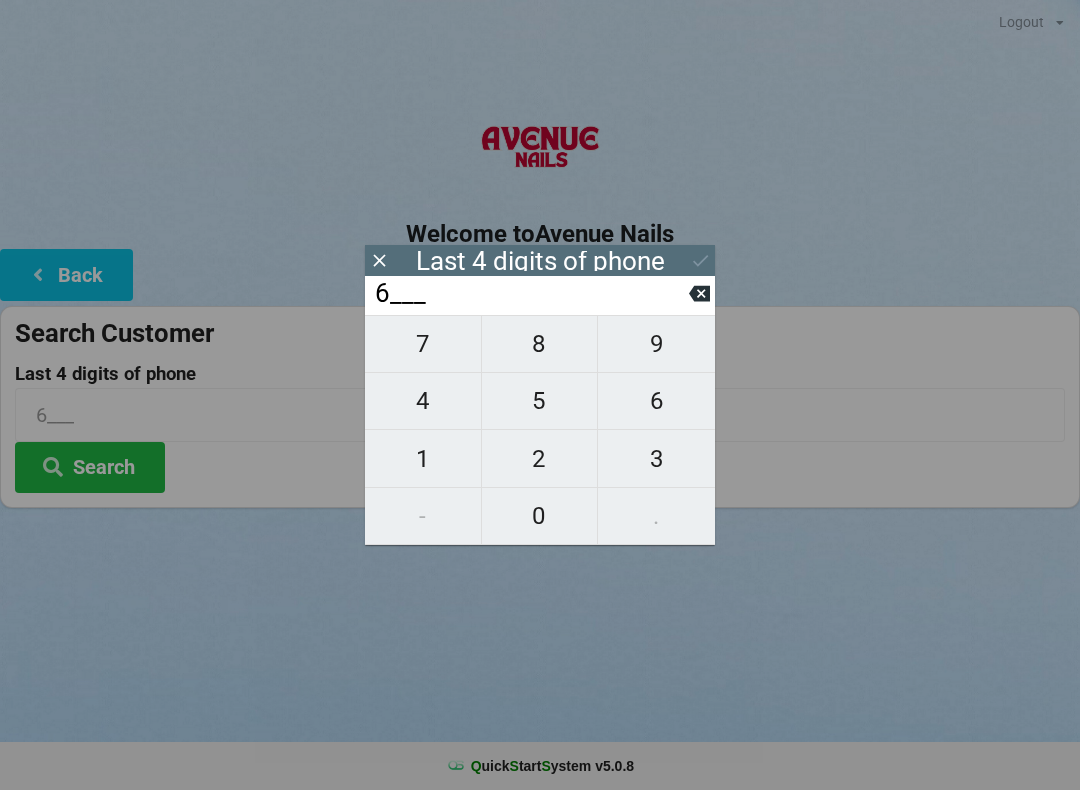 click on "1" at bounding box center [423, 459] 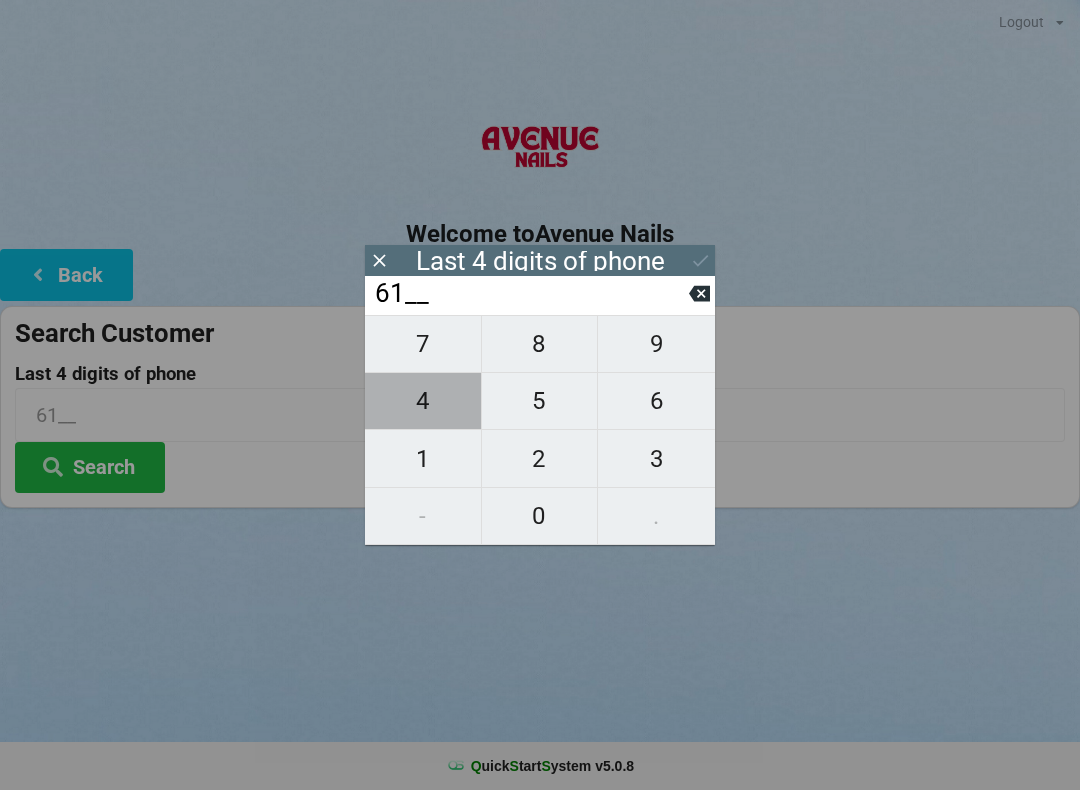 click on "4" at bounding box center (423, 401) 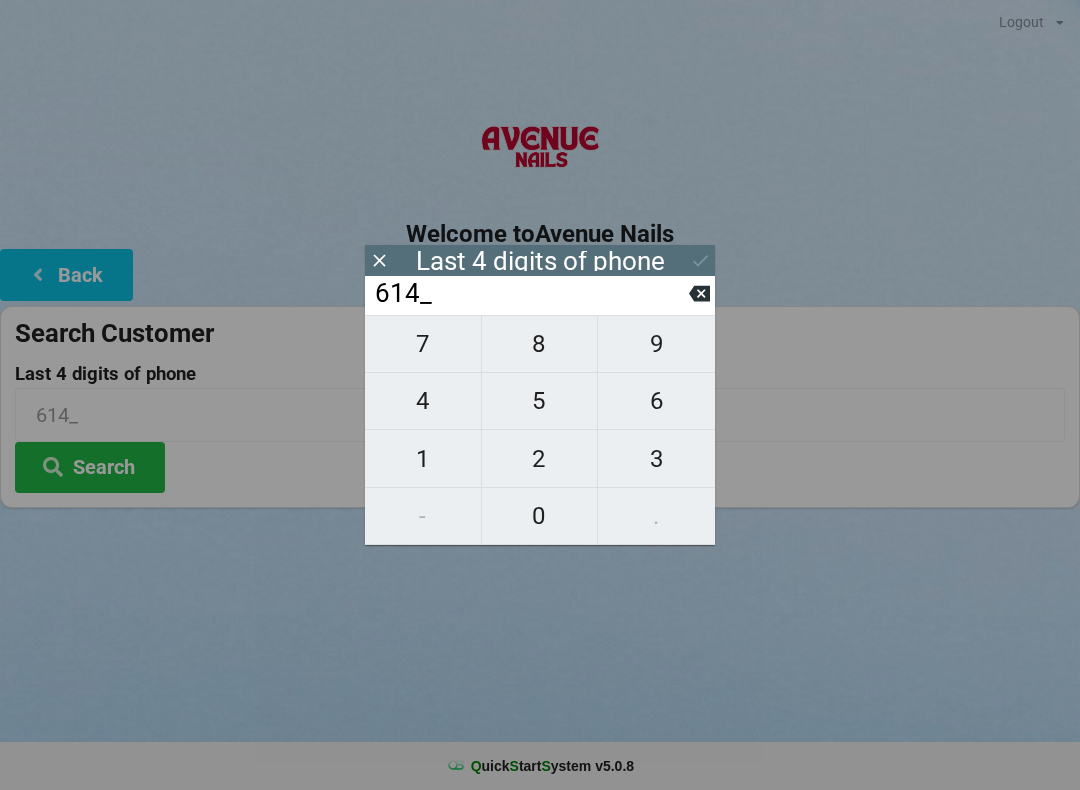 click on "9" at bounding box center (656, 344) 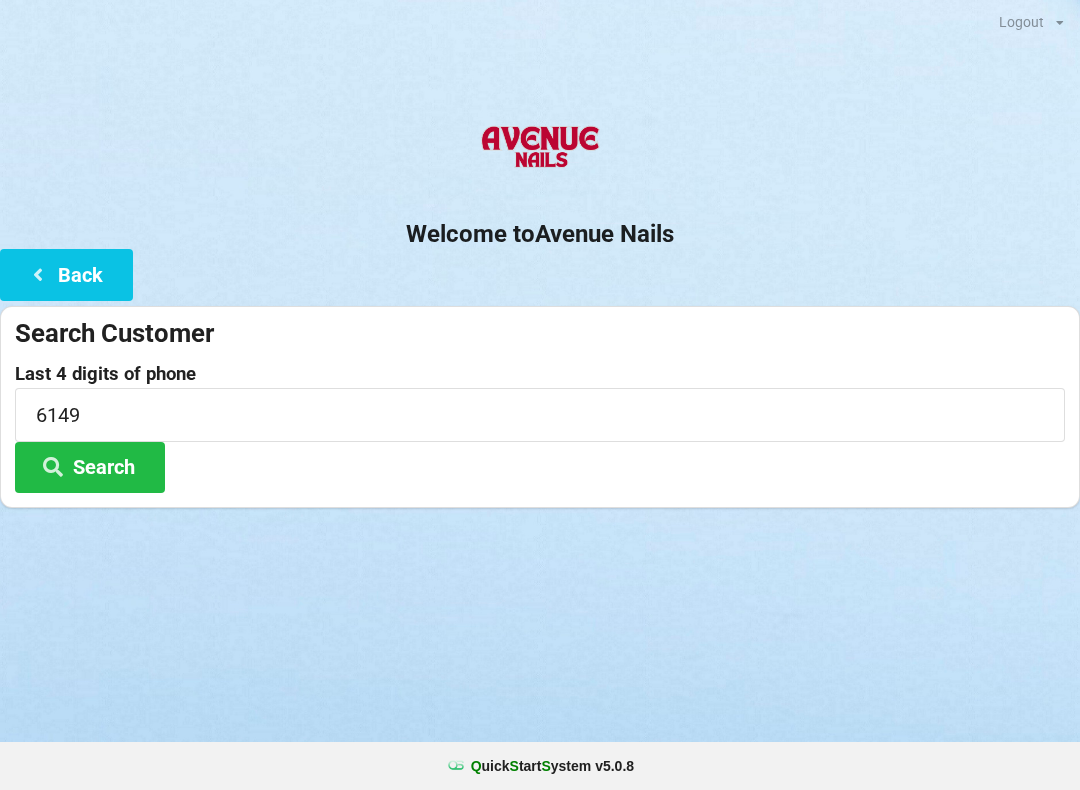 click on "Welcome to  Avenue Nails" at bounding box center [540, 234] 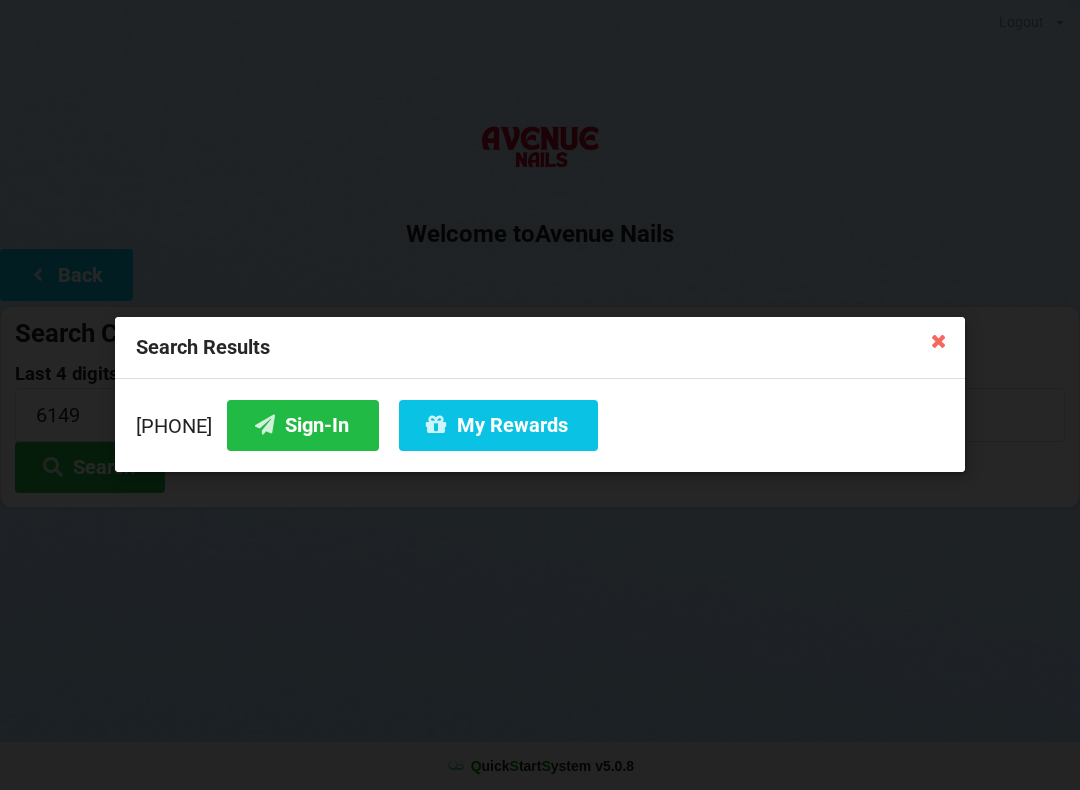 click on "Sign-In" at bounding box center [303, 425] 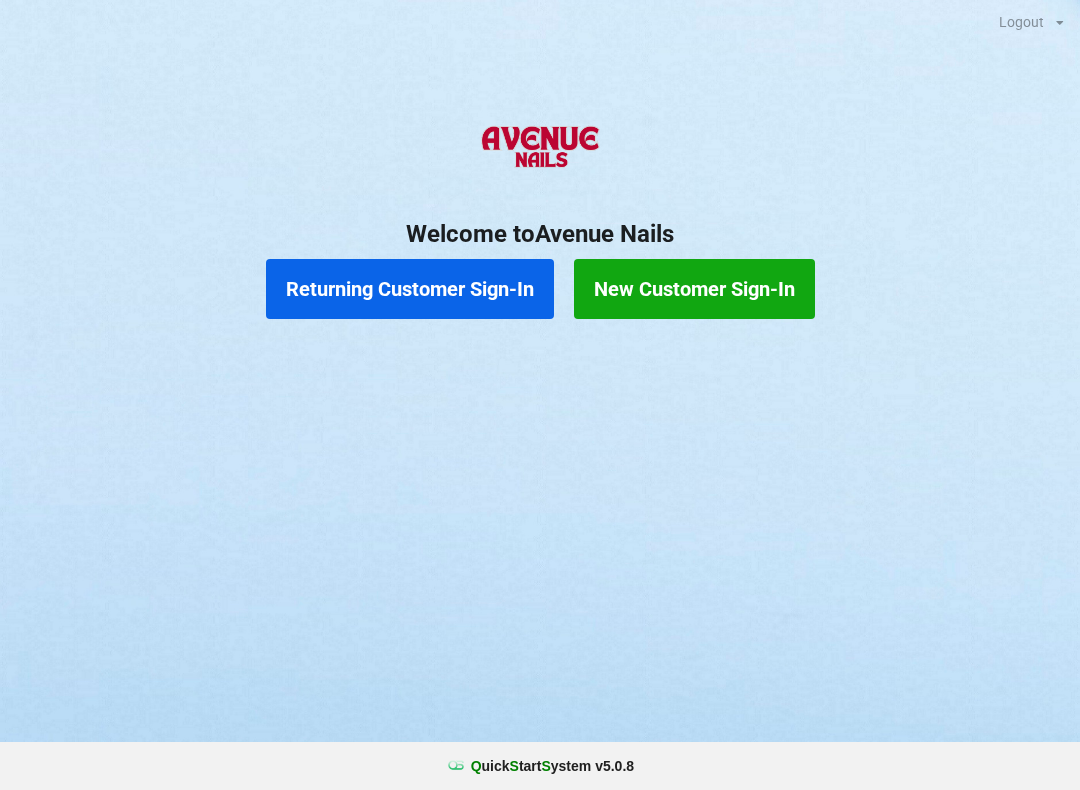 click on "Returning Customer Sign-In" at bounding box center [410, 289] 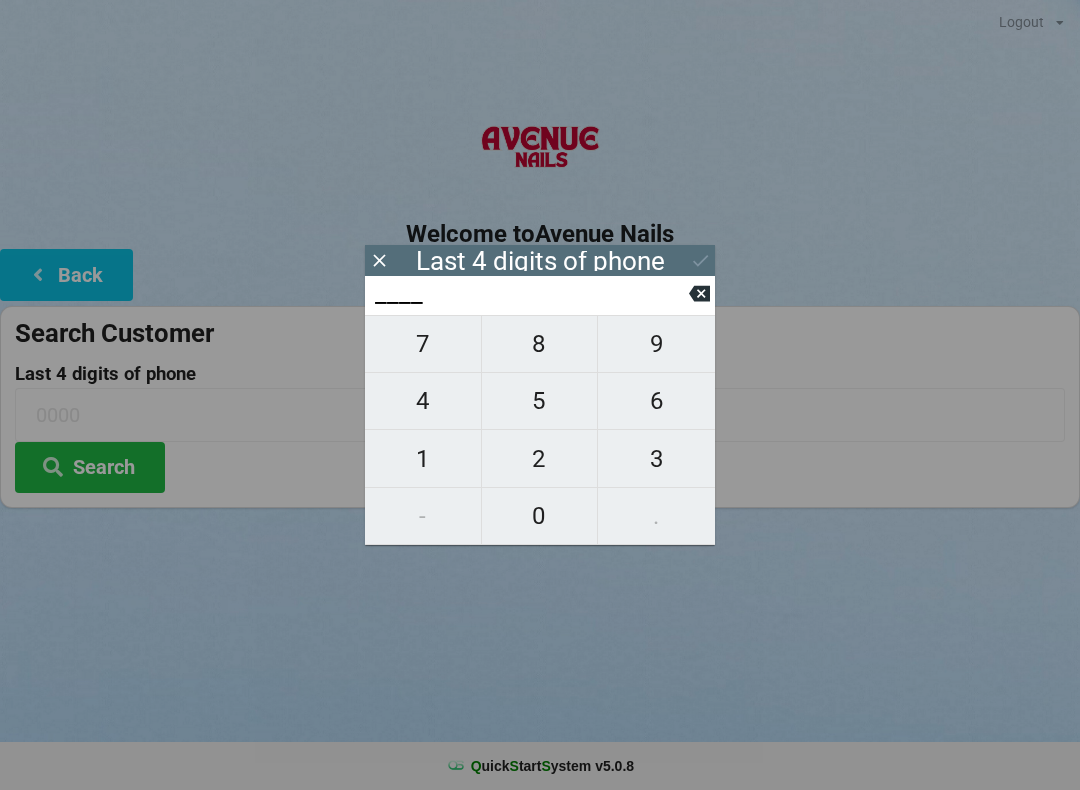 click on "4" at bounding box center [423, 401] 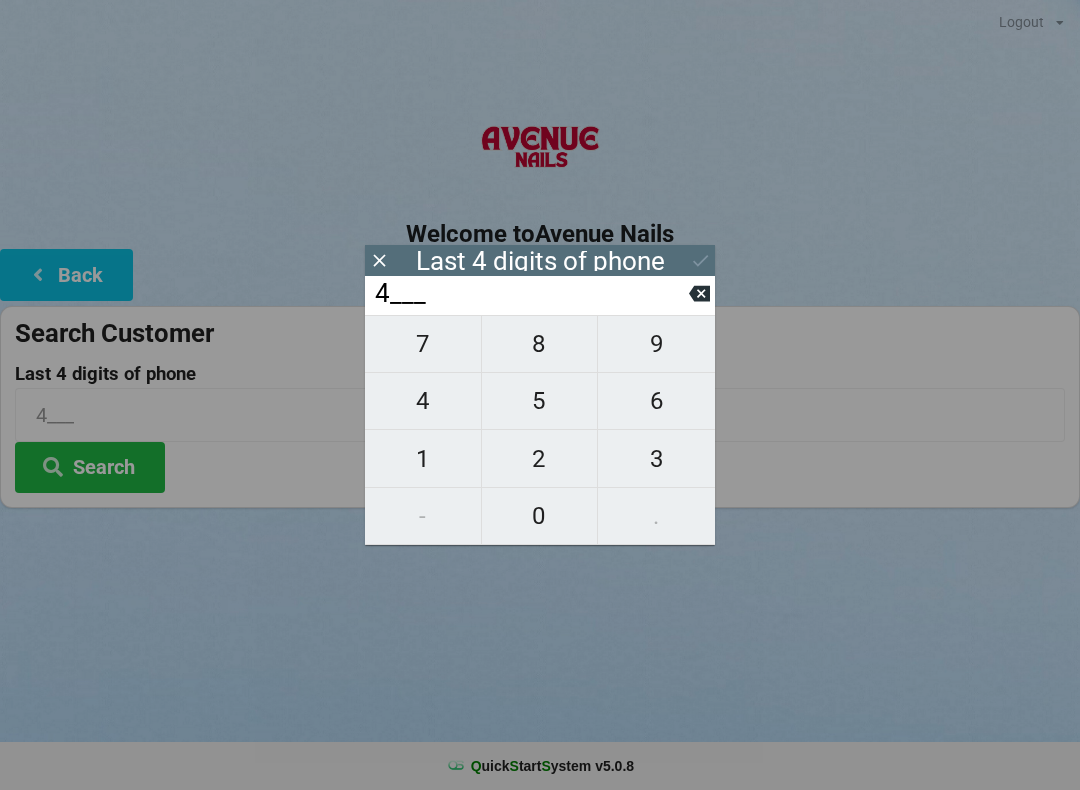 click on "0" at bounding box center [540, 516] 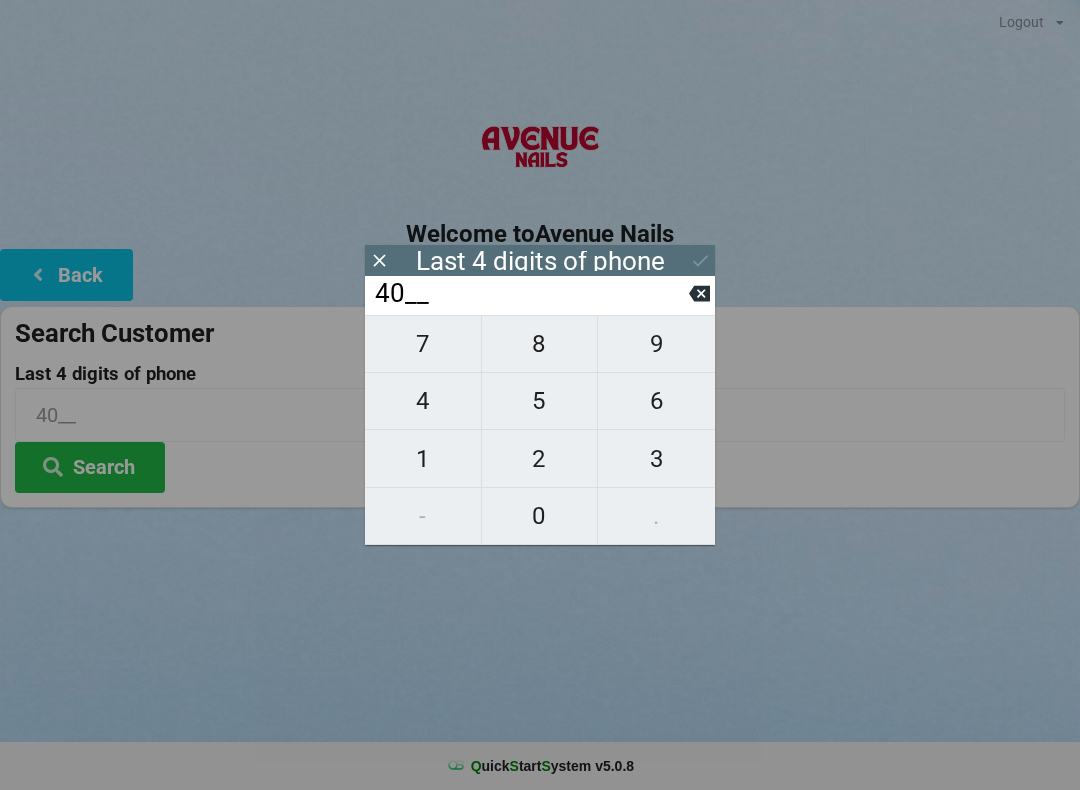 click on "7" at bounding box center (423, 344) 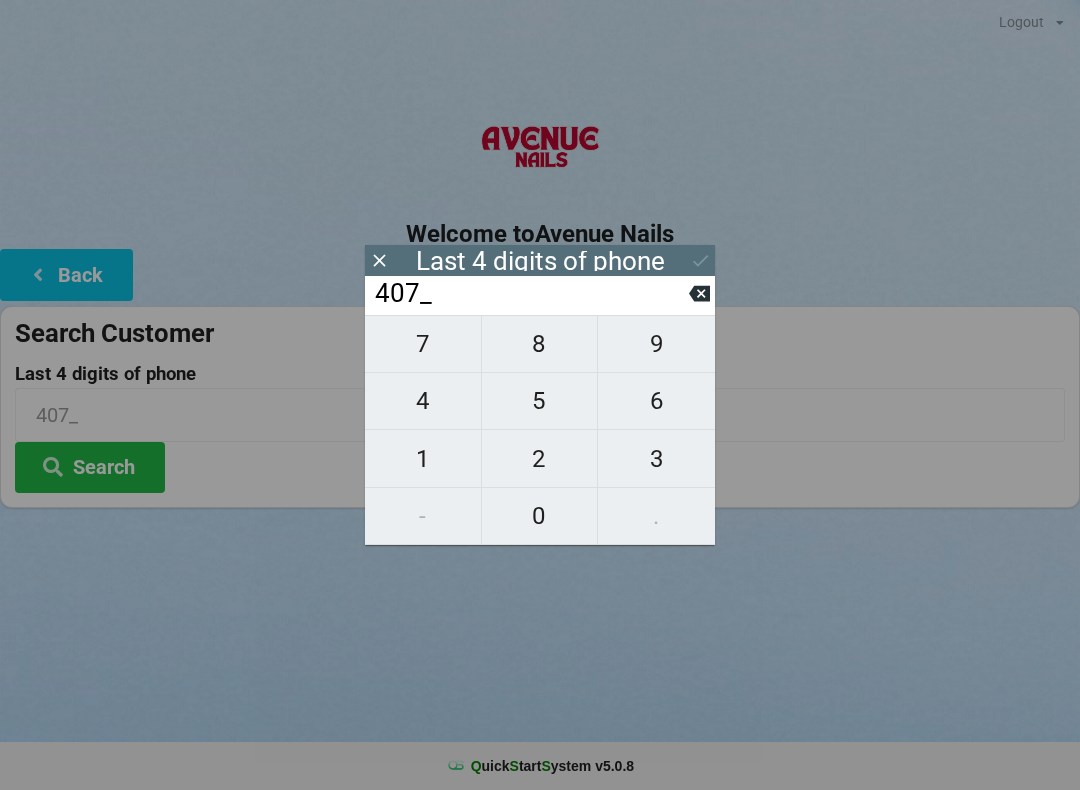 click 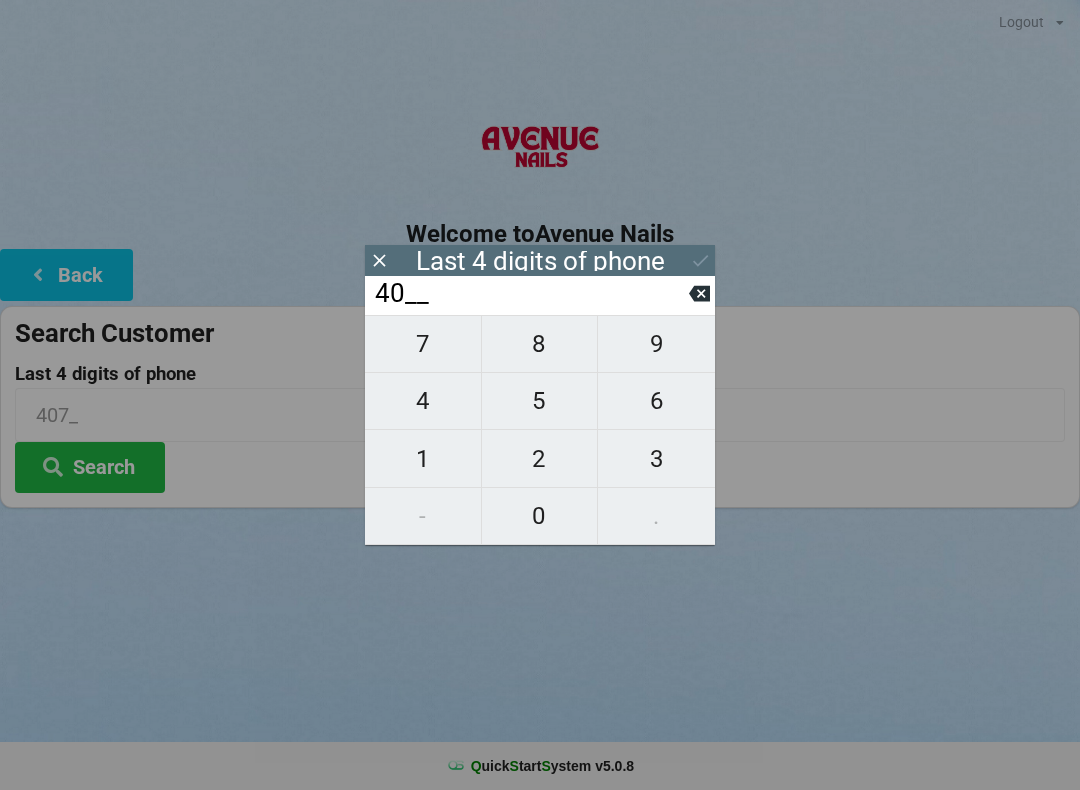 click 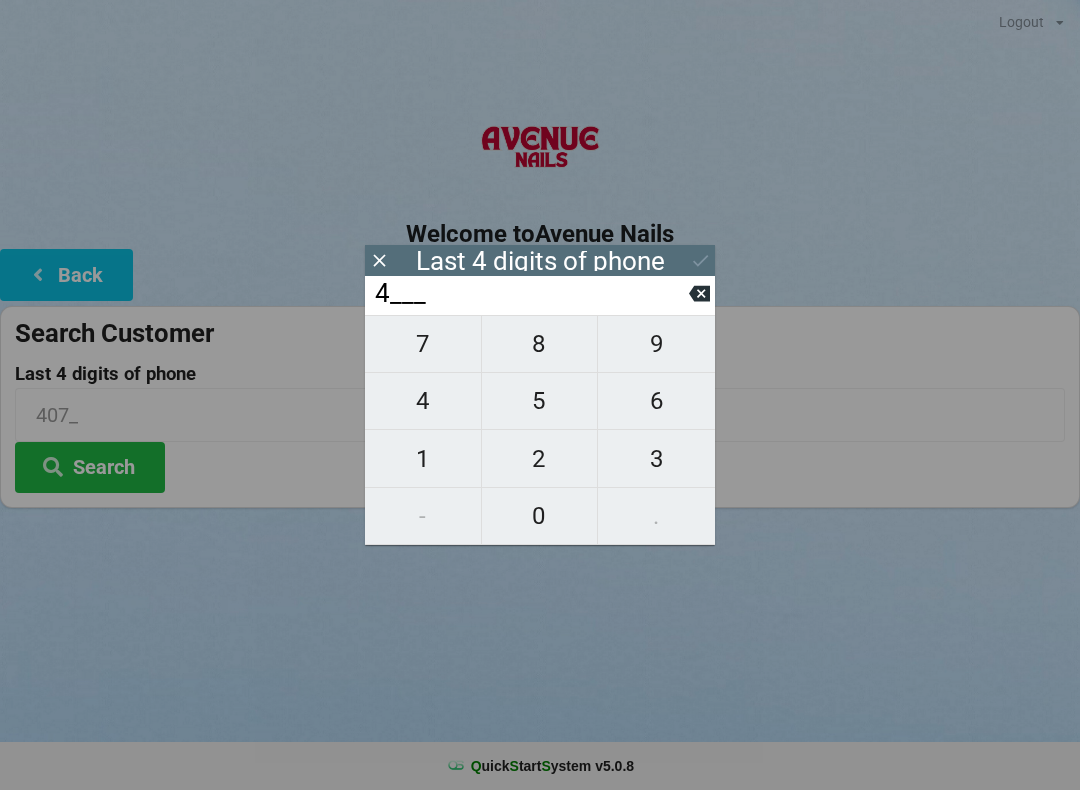 click 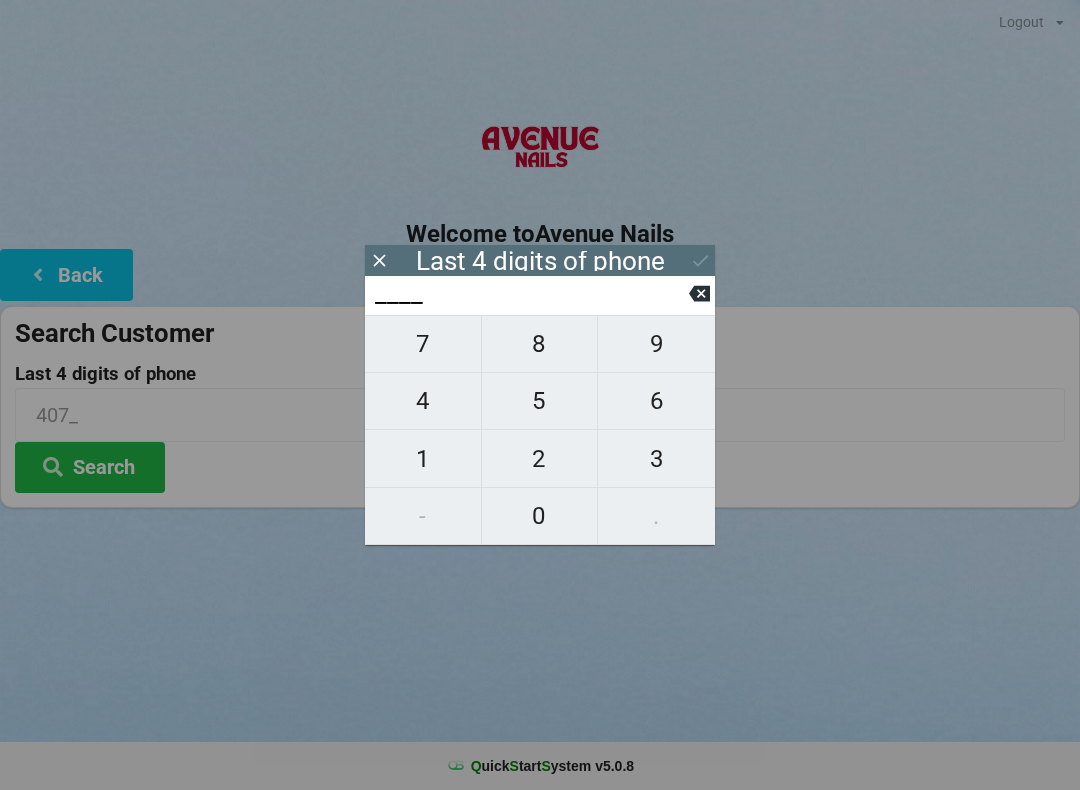 click on "4" at bounding box center (423, 401) 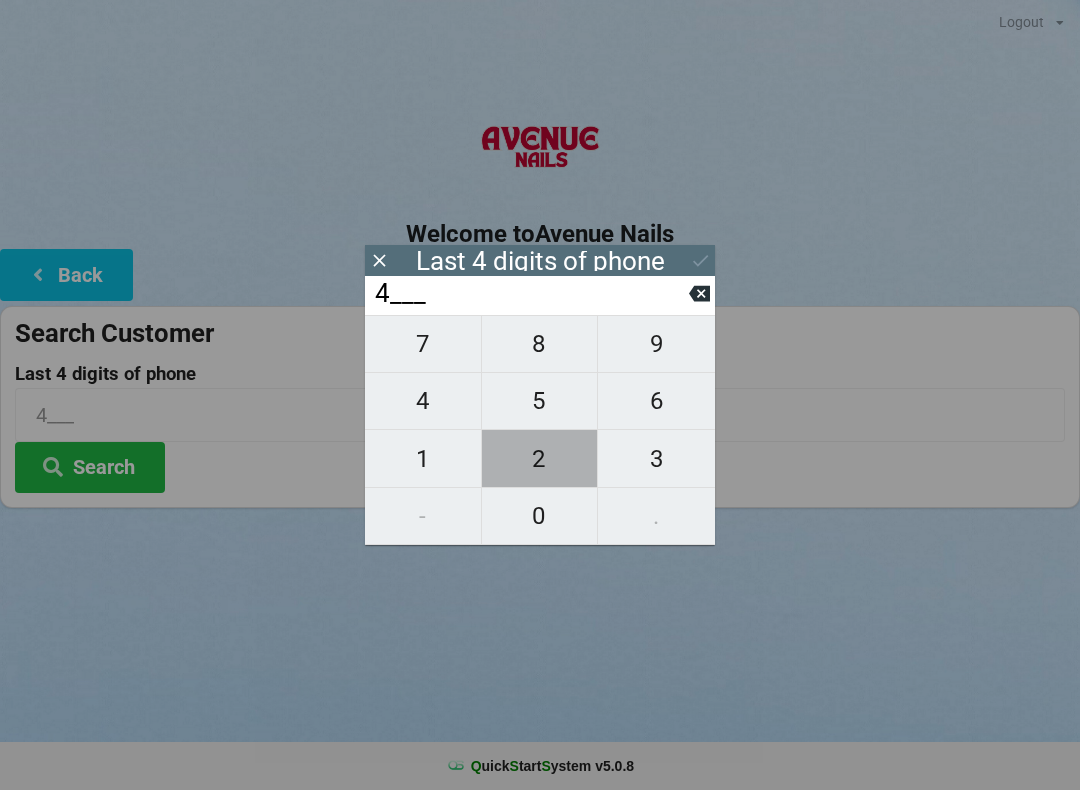 click on "2" at bounding box center [540, 459] 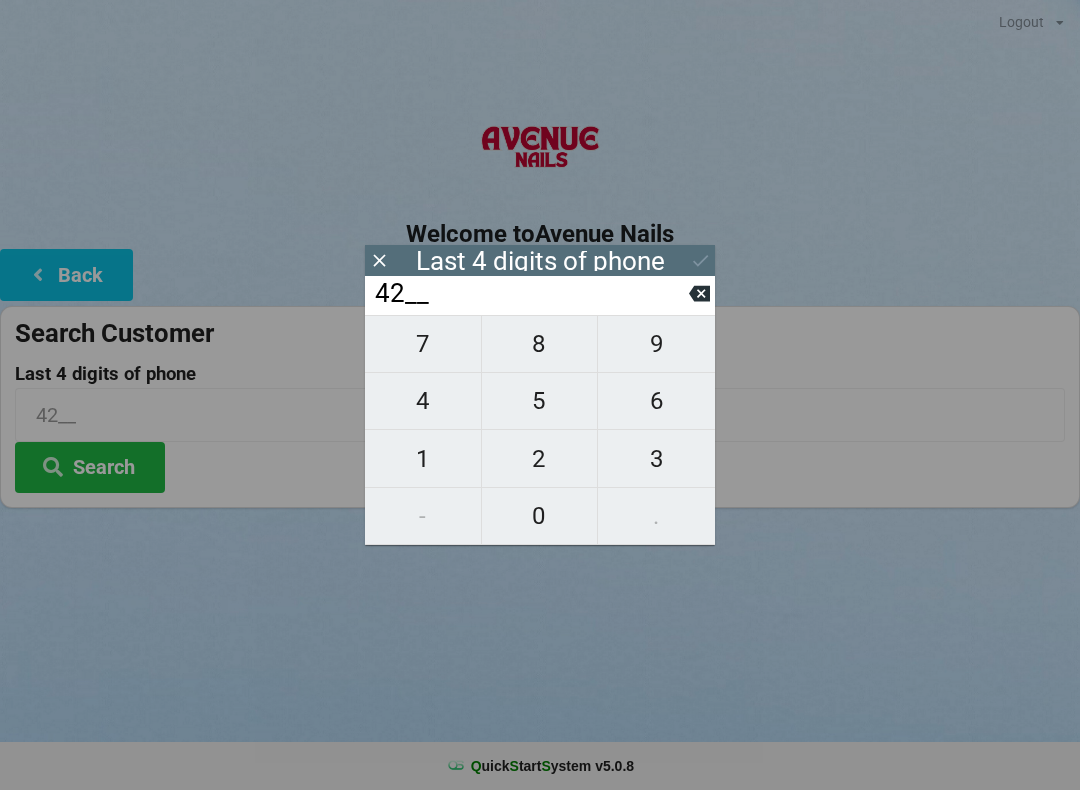 click on "1" at bounding box center (423, 459) 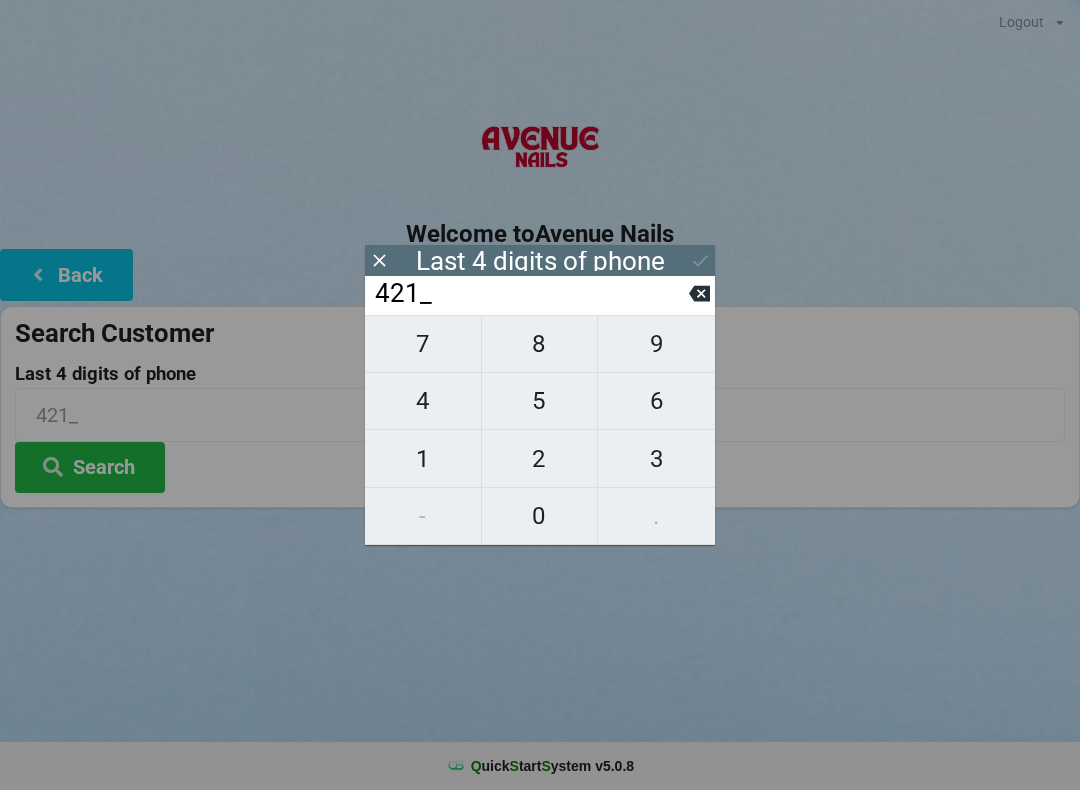 click on "8" at bounding box center (540, 344) 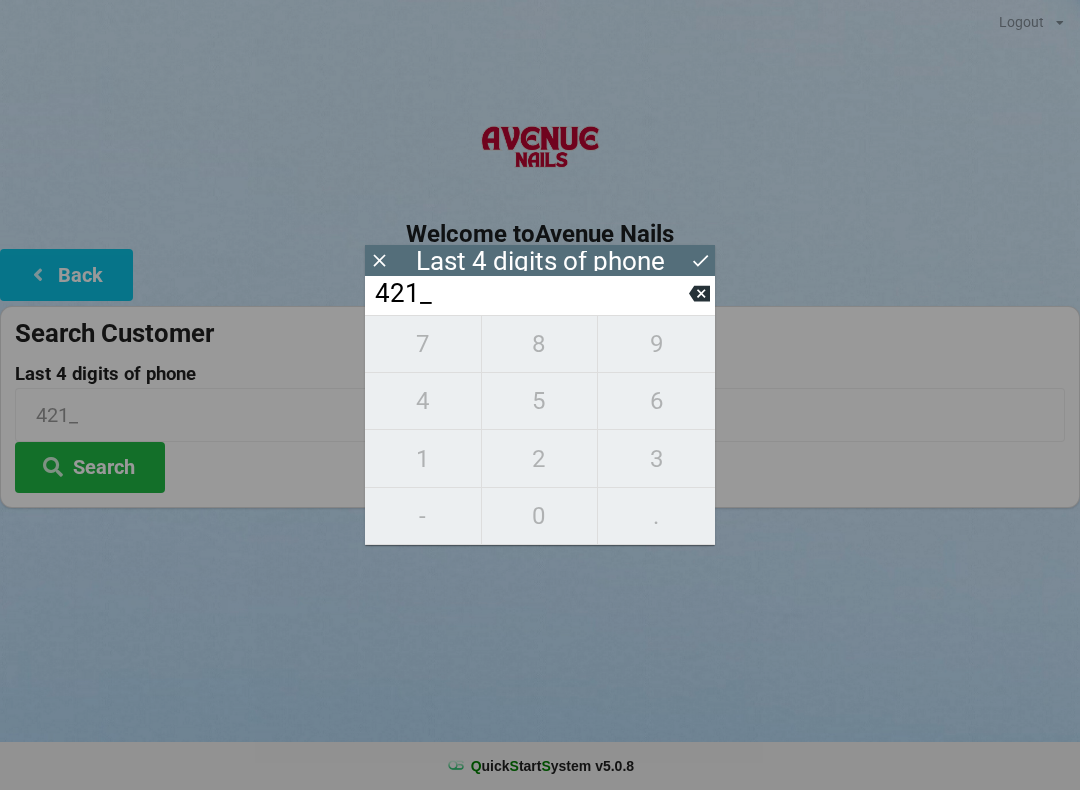 type on "4218" 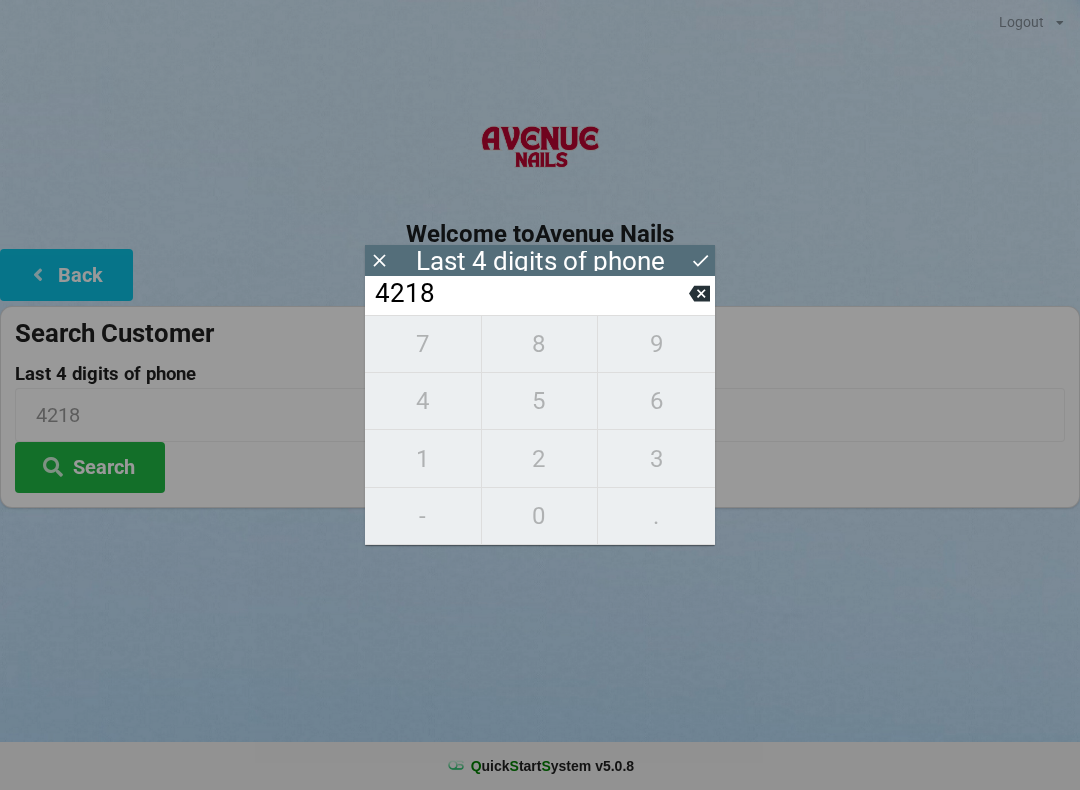 click on "Search" at bounding box center (90, 467) 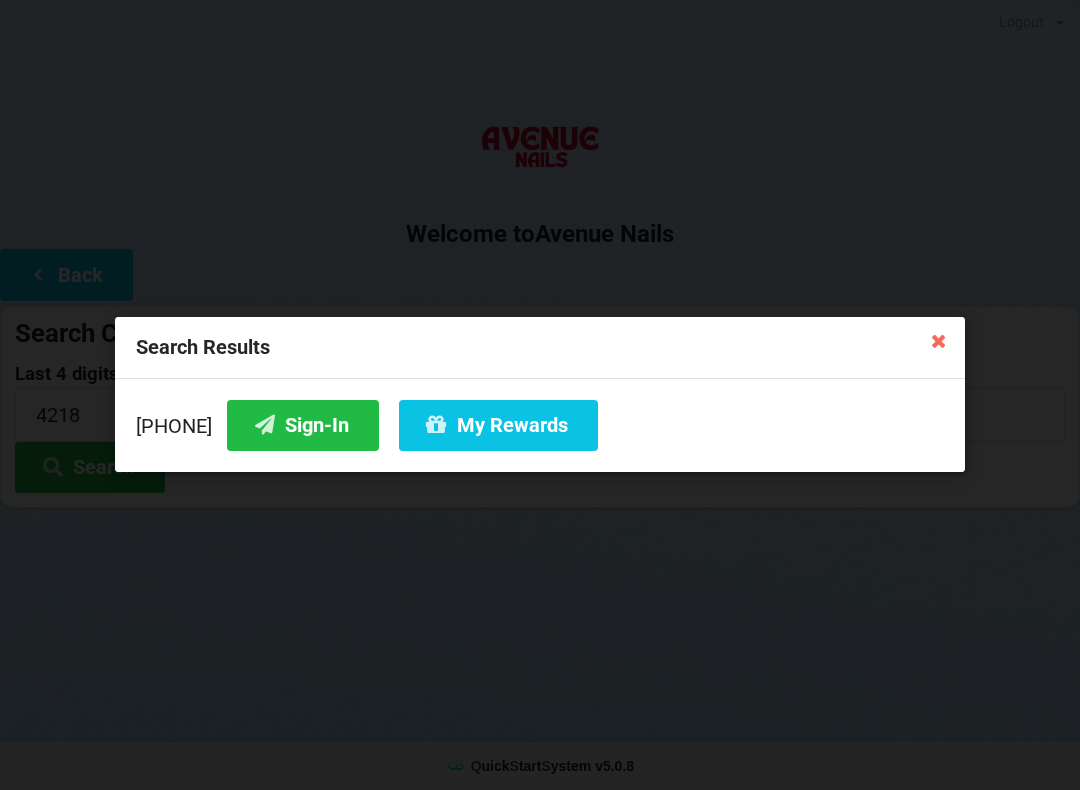 click on "Sign-In" at bounding box center (303, 425) 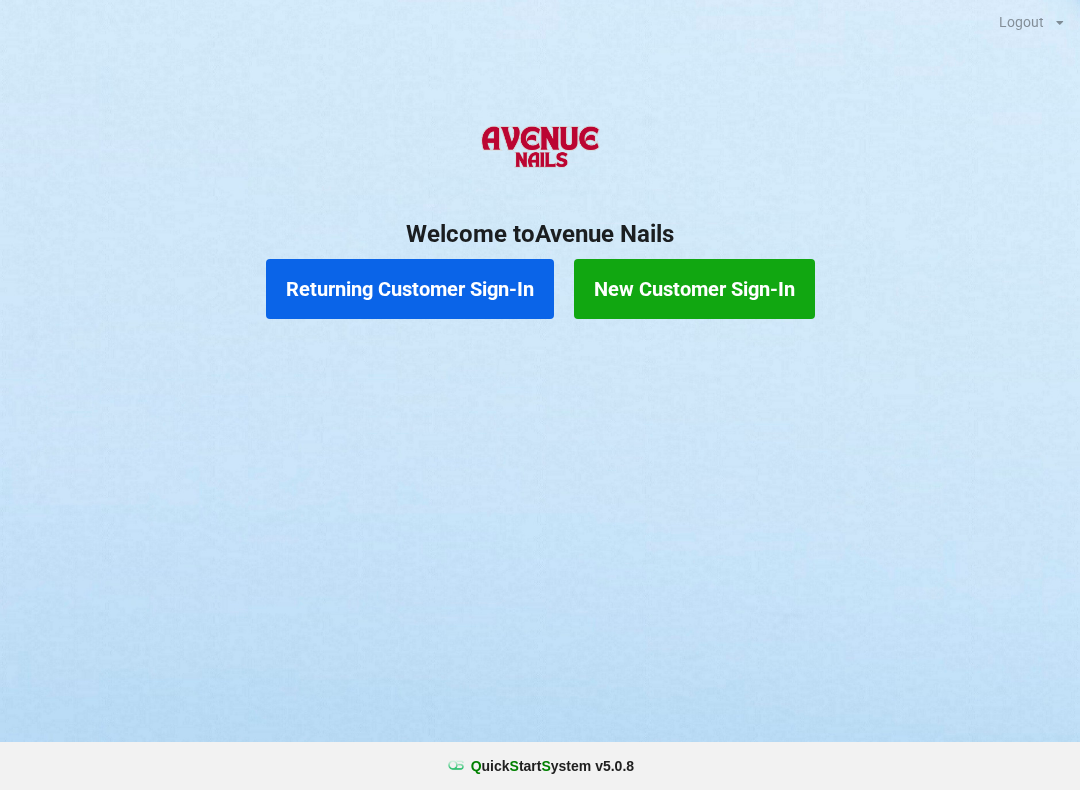 click on "Returning Customer Sign-In" at bounding box center (410, 289) 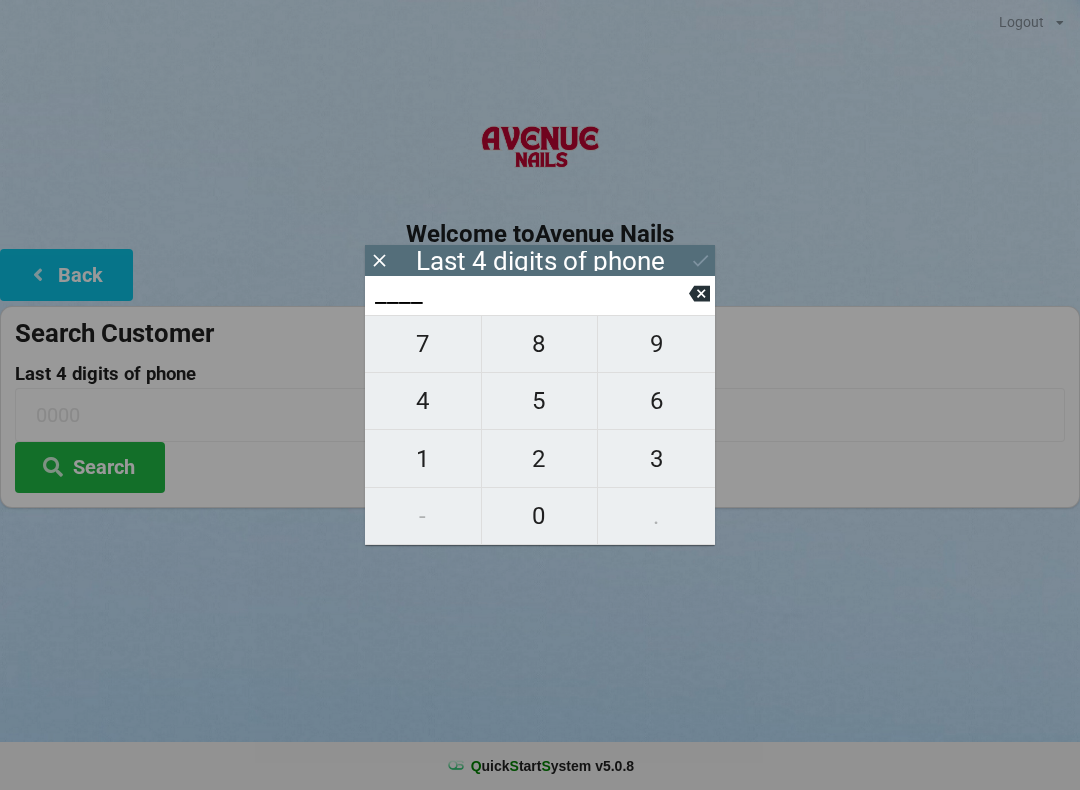 click on "3" at bounding box center [656, 459] 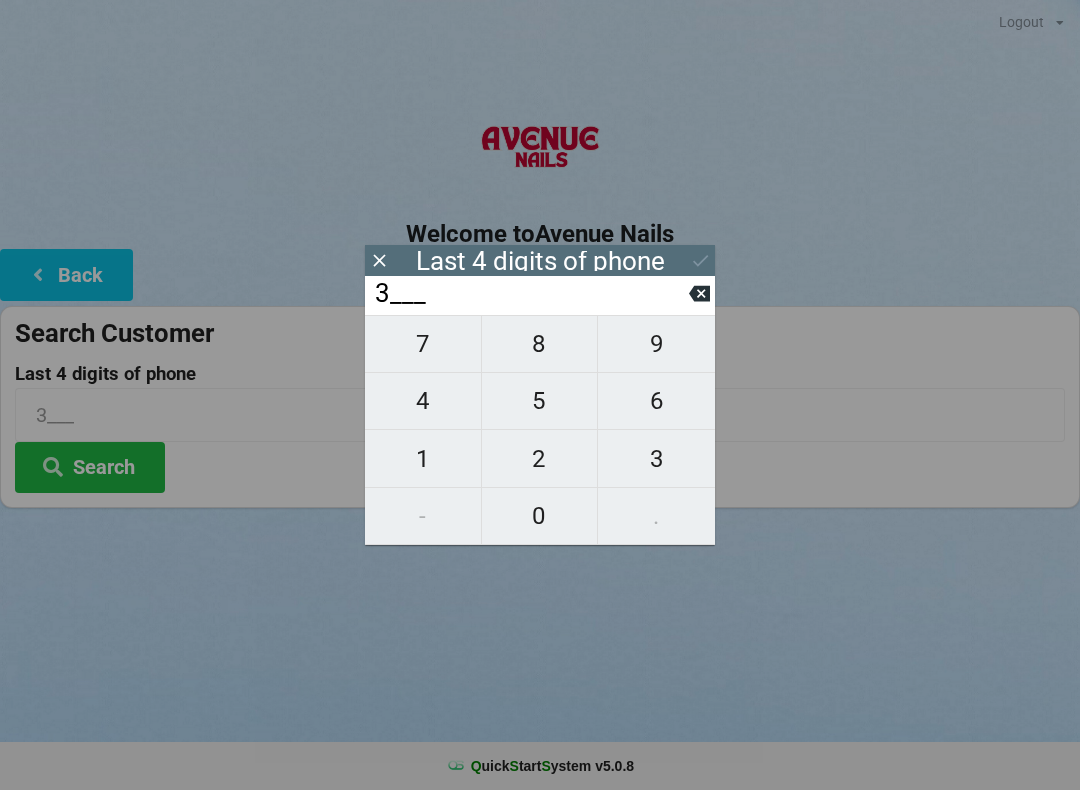 click on "8" at bounding box center (540, 344) 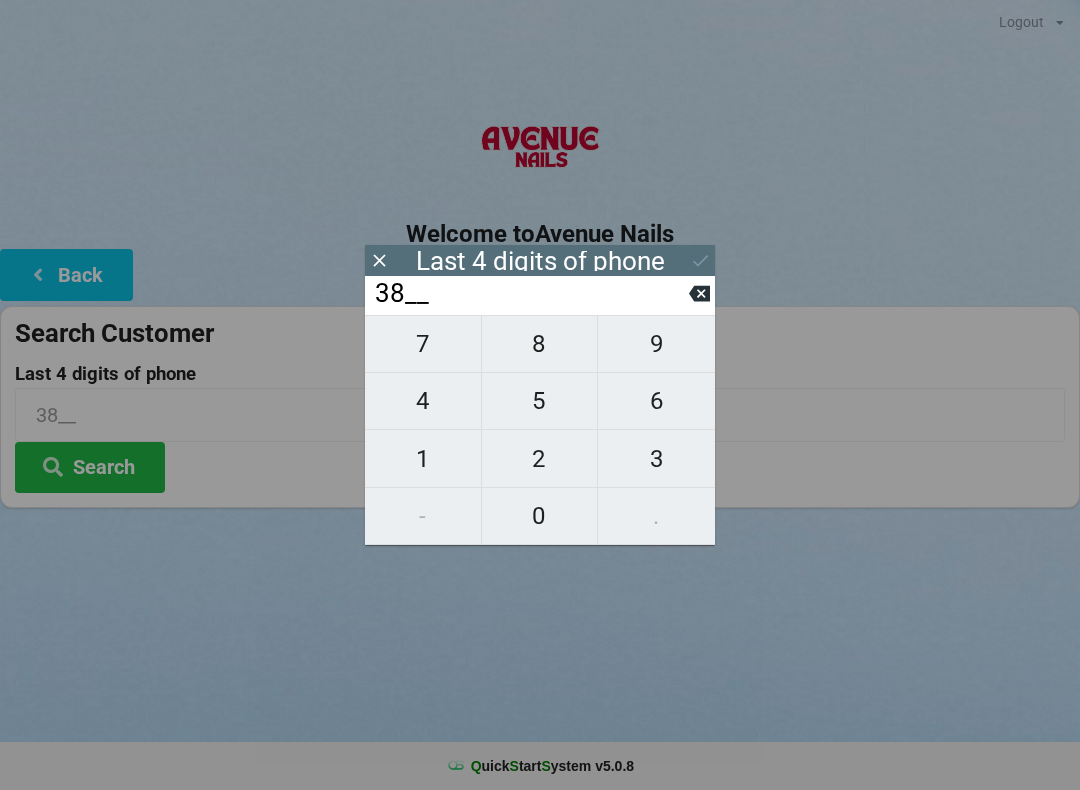 click on "6" at bounding box center (656, 401) 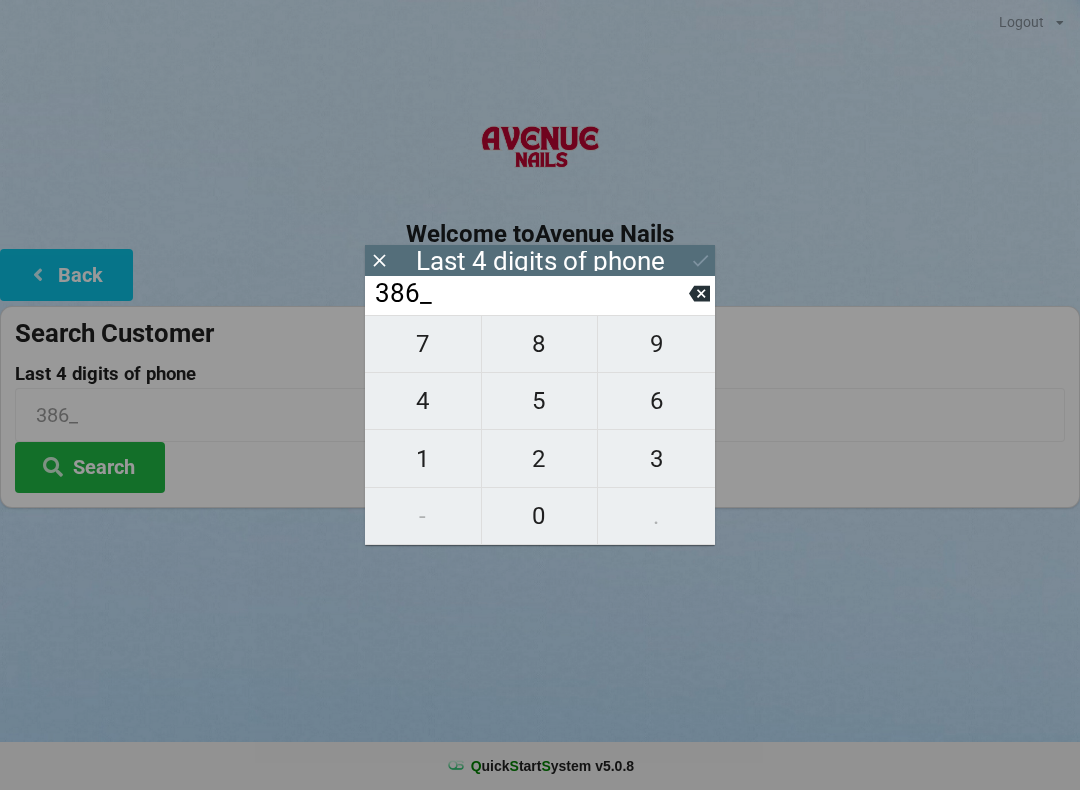 click on "3" at bounding box center (656, 459) 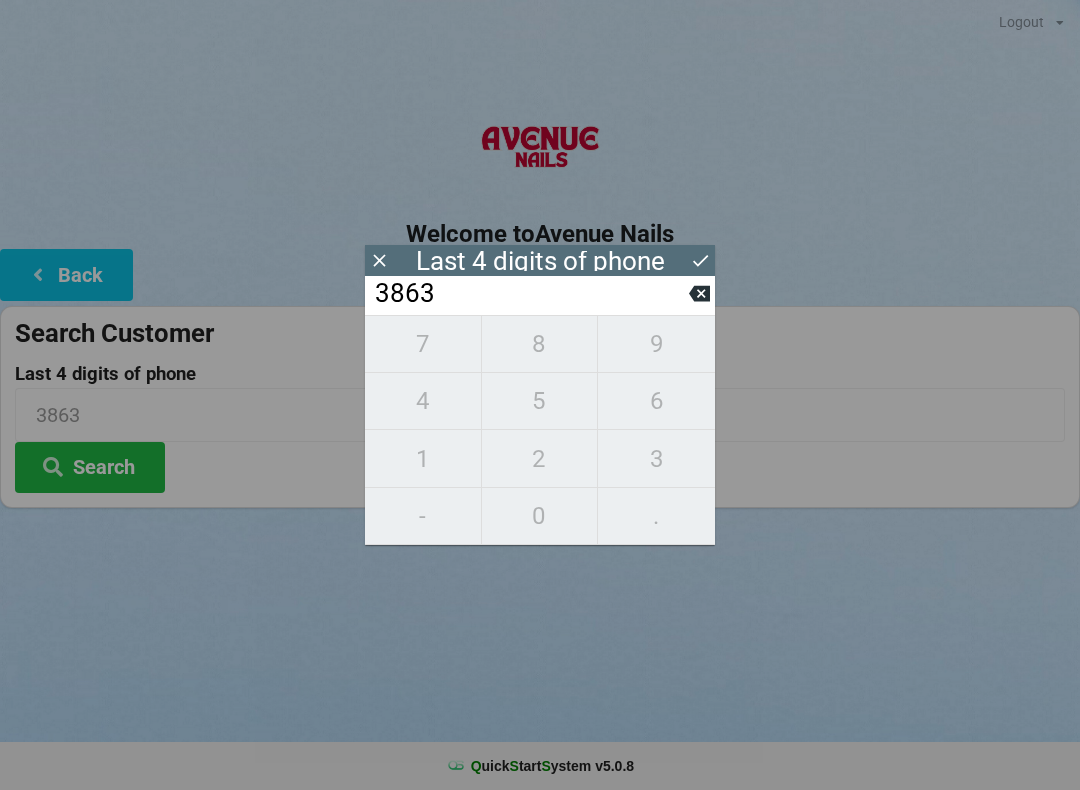 click 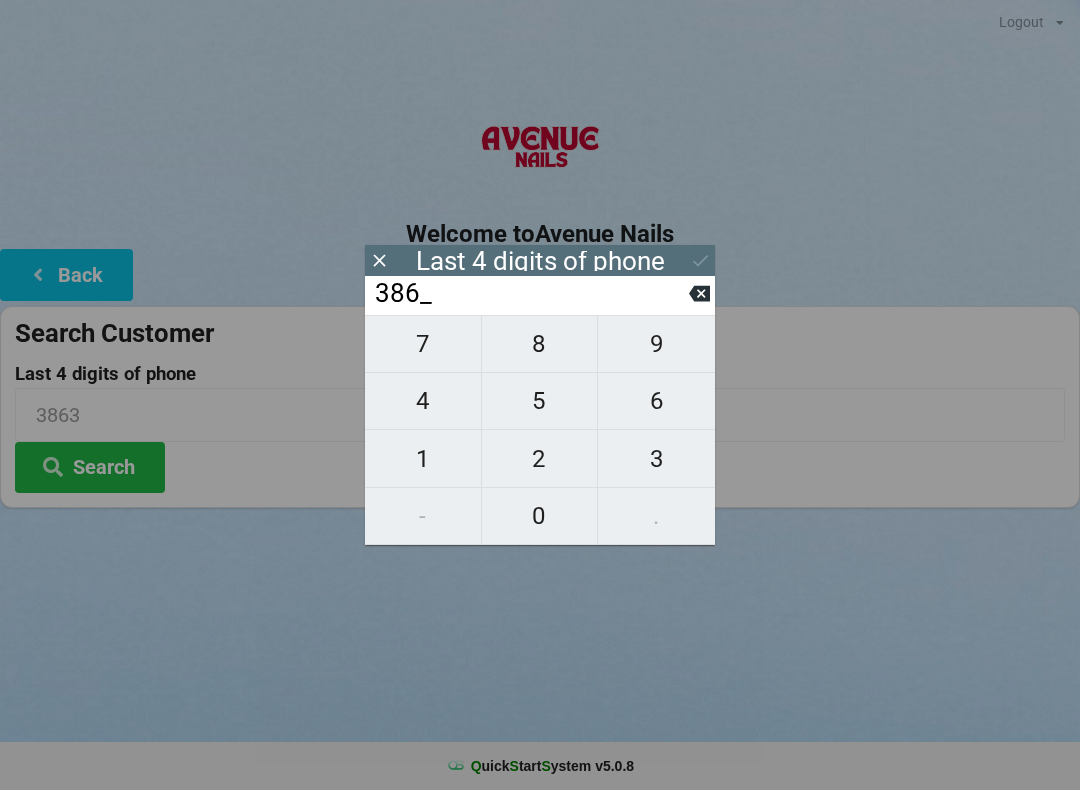 click 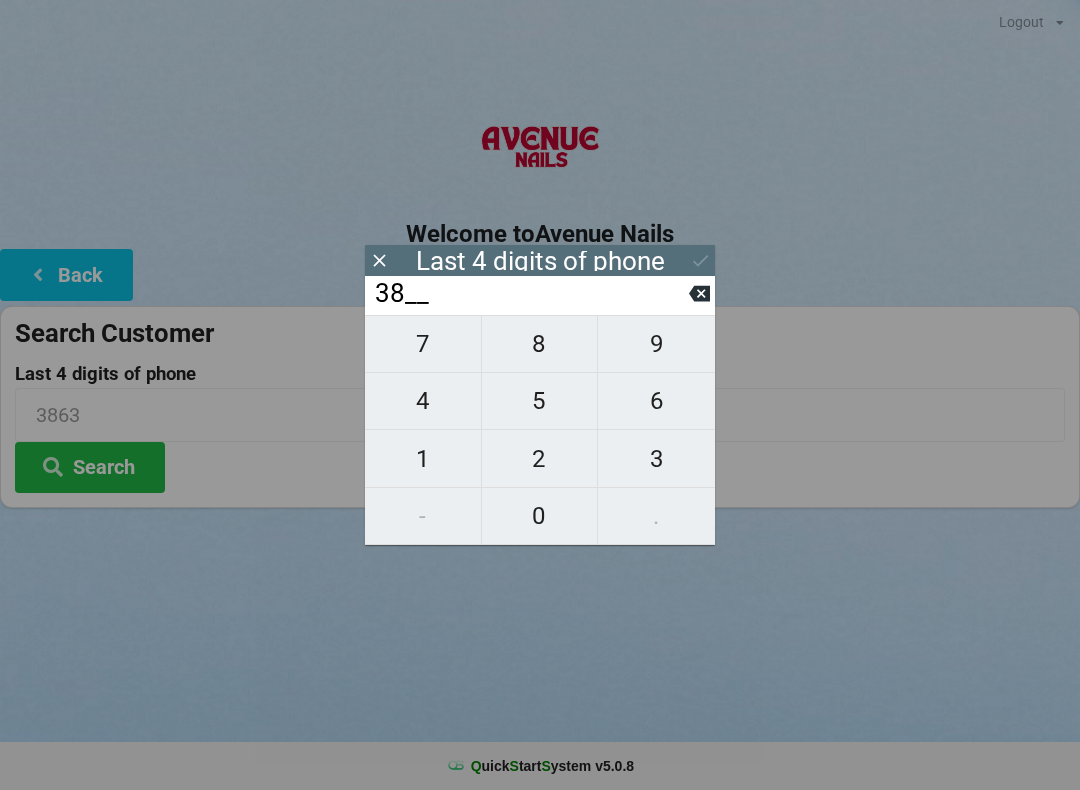 click 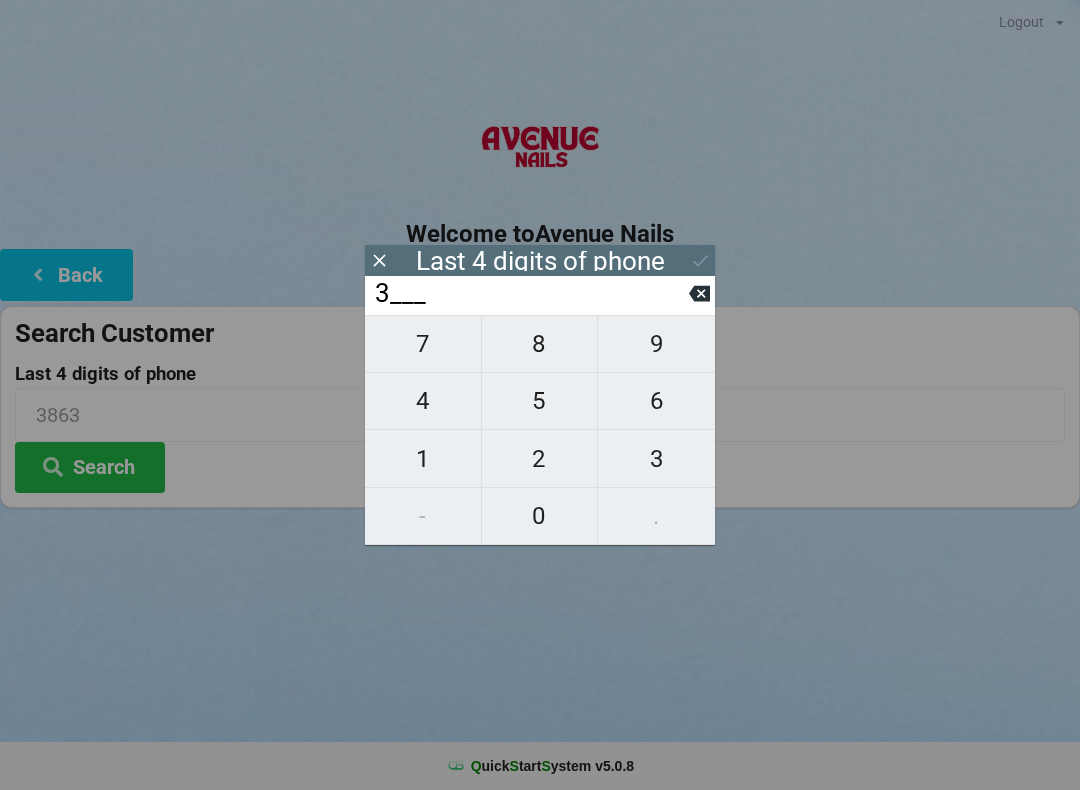 click 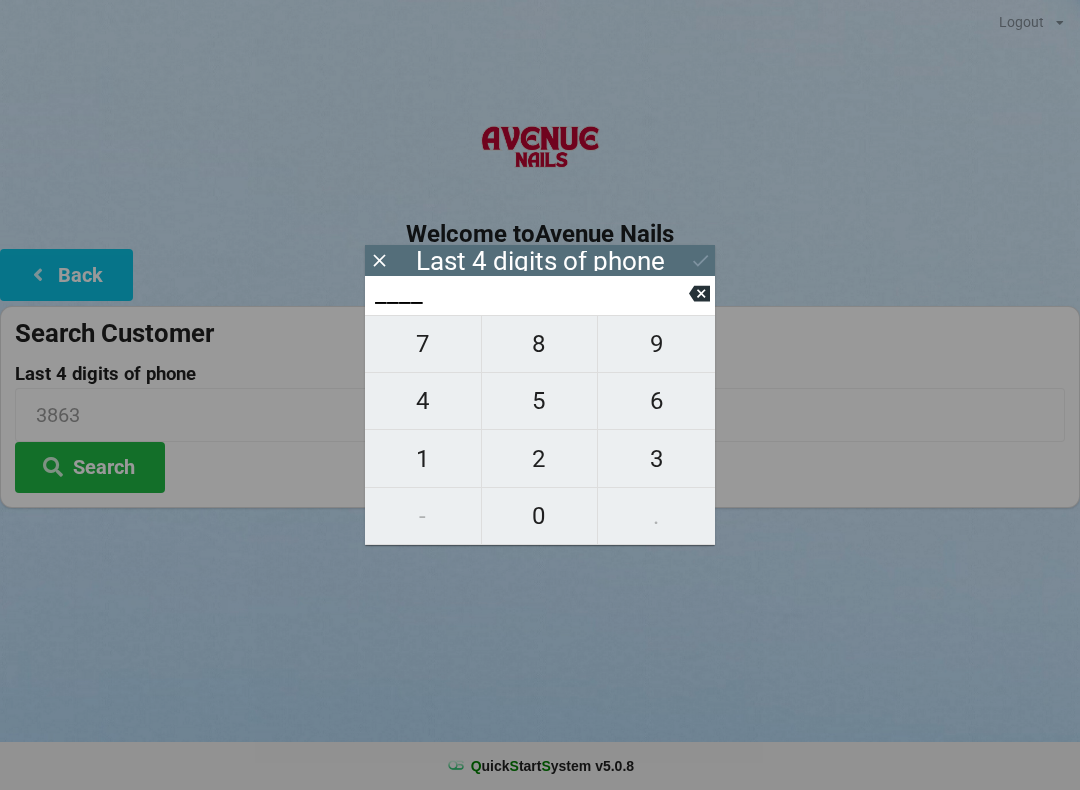 click on "5" at bounding box center [540, 401] 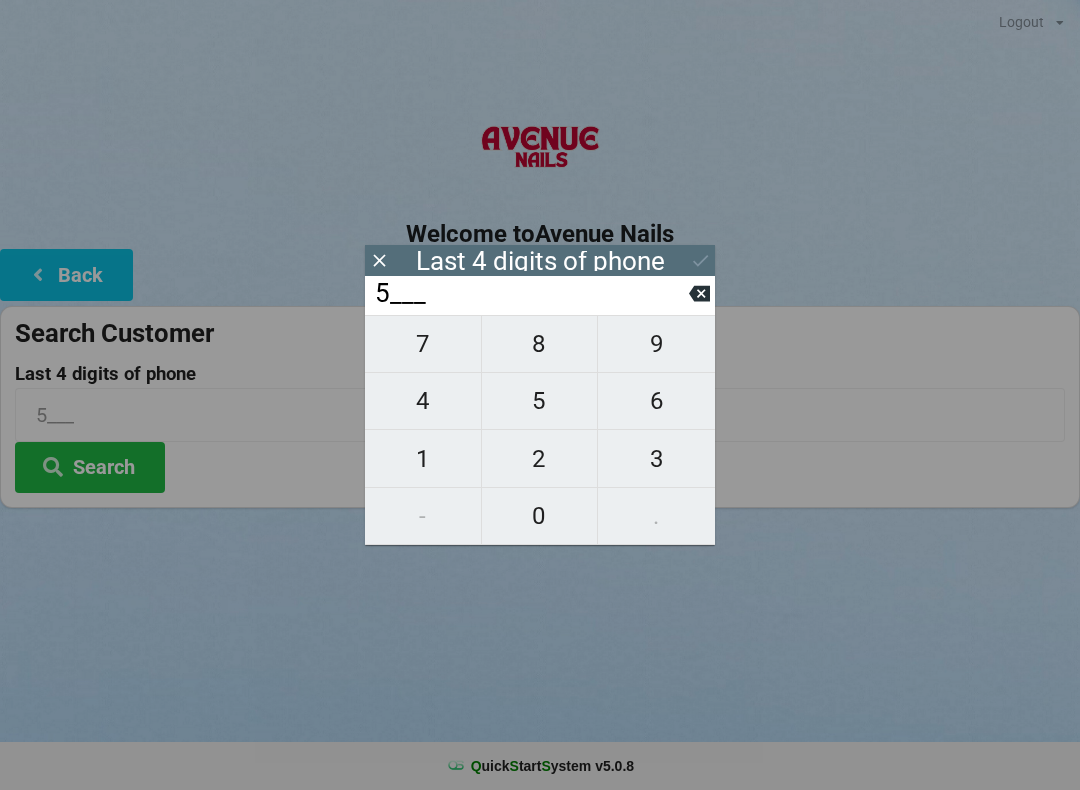 click on "6" at bounding box center [656, 401] 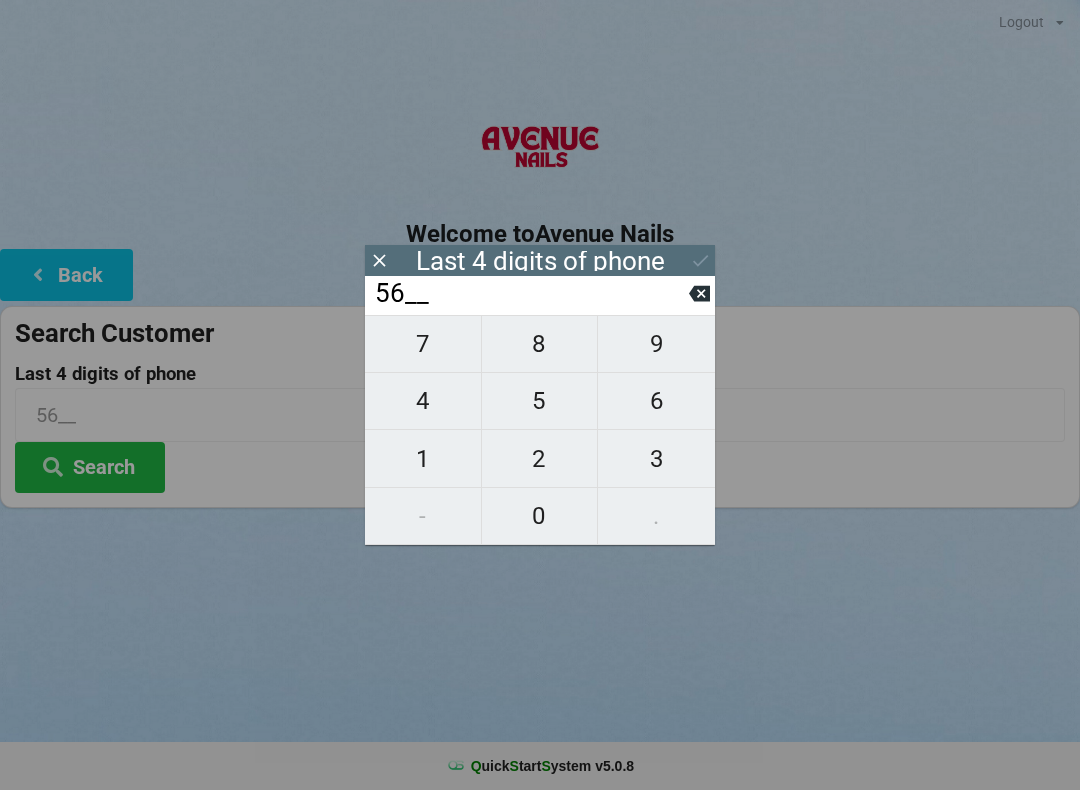 click on "9" at bounding box center (656, 344) 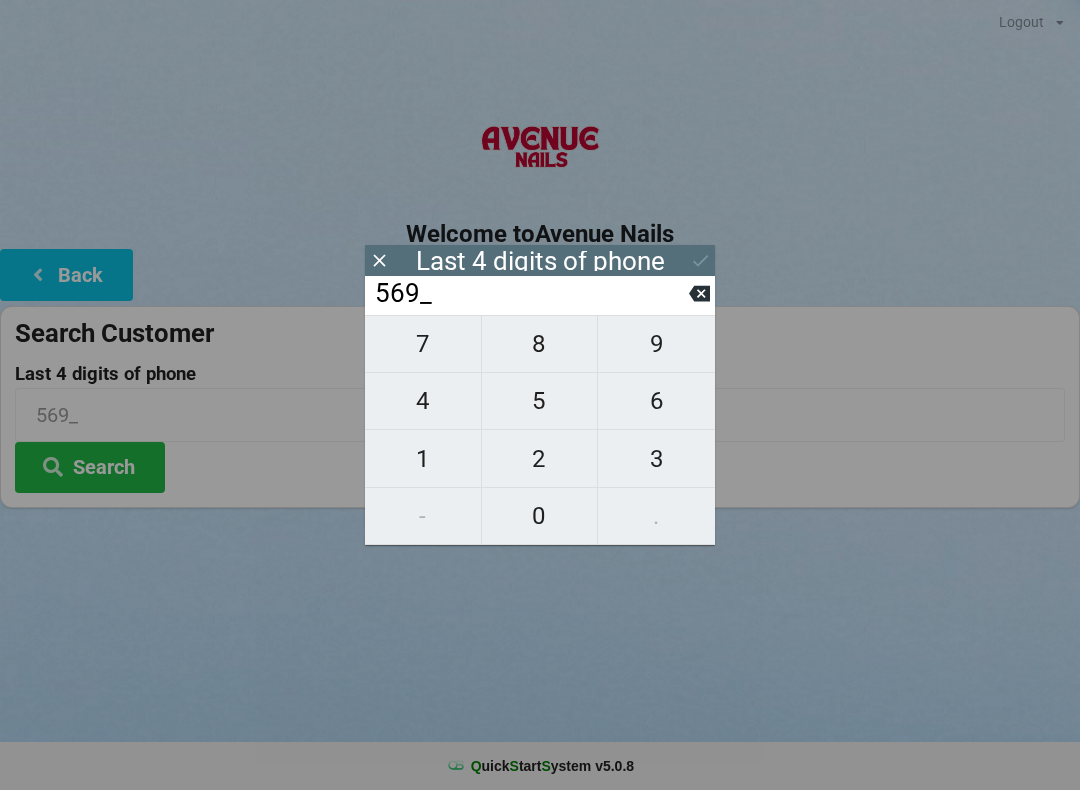 click on "8" at bounding box center (540, 344) 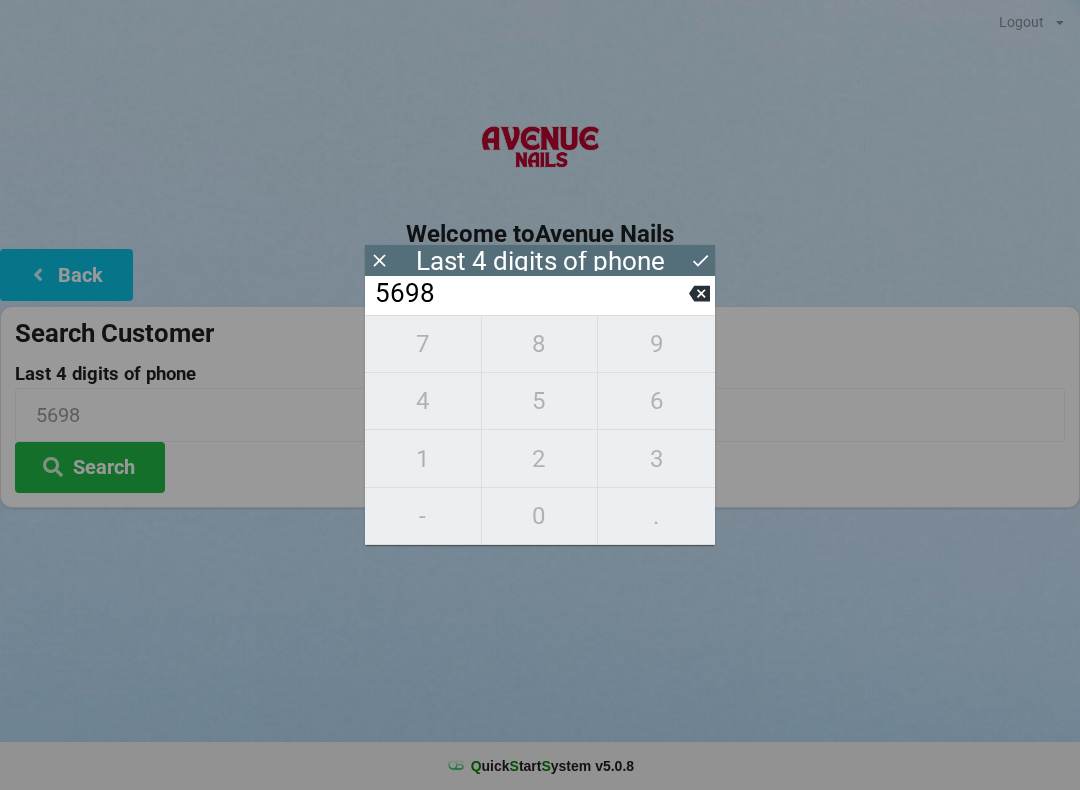 click 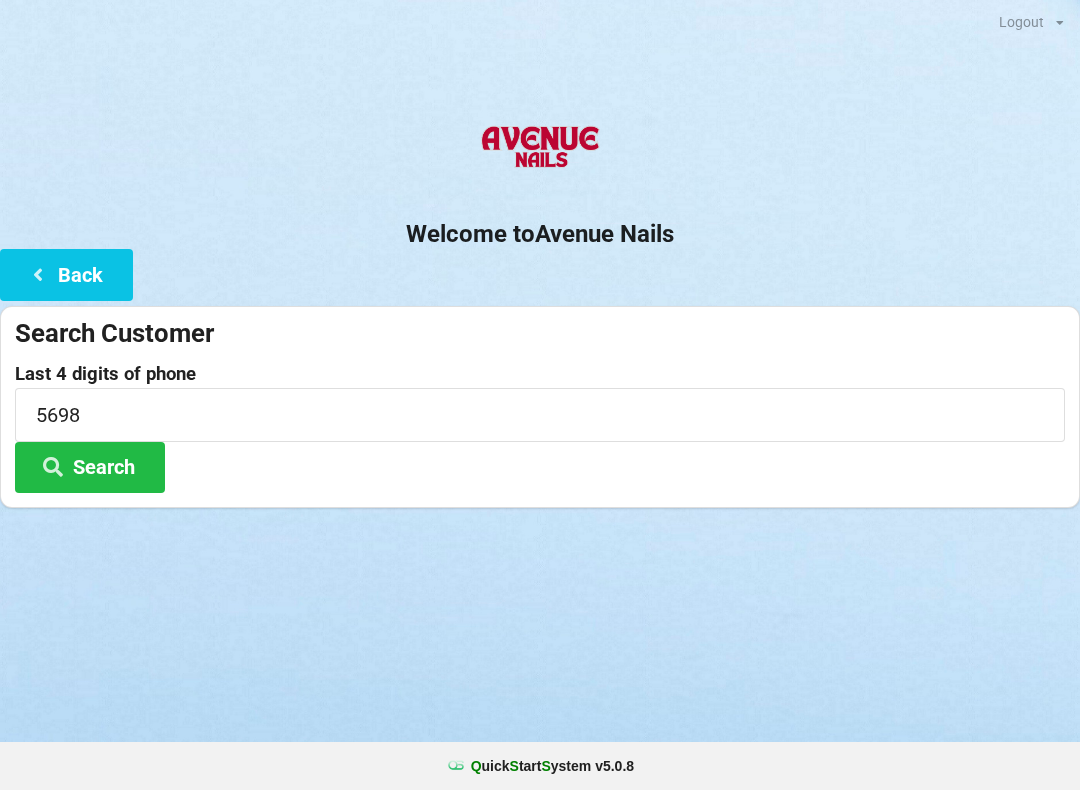 click on "Search" at bounding box center (90, 467) 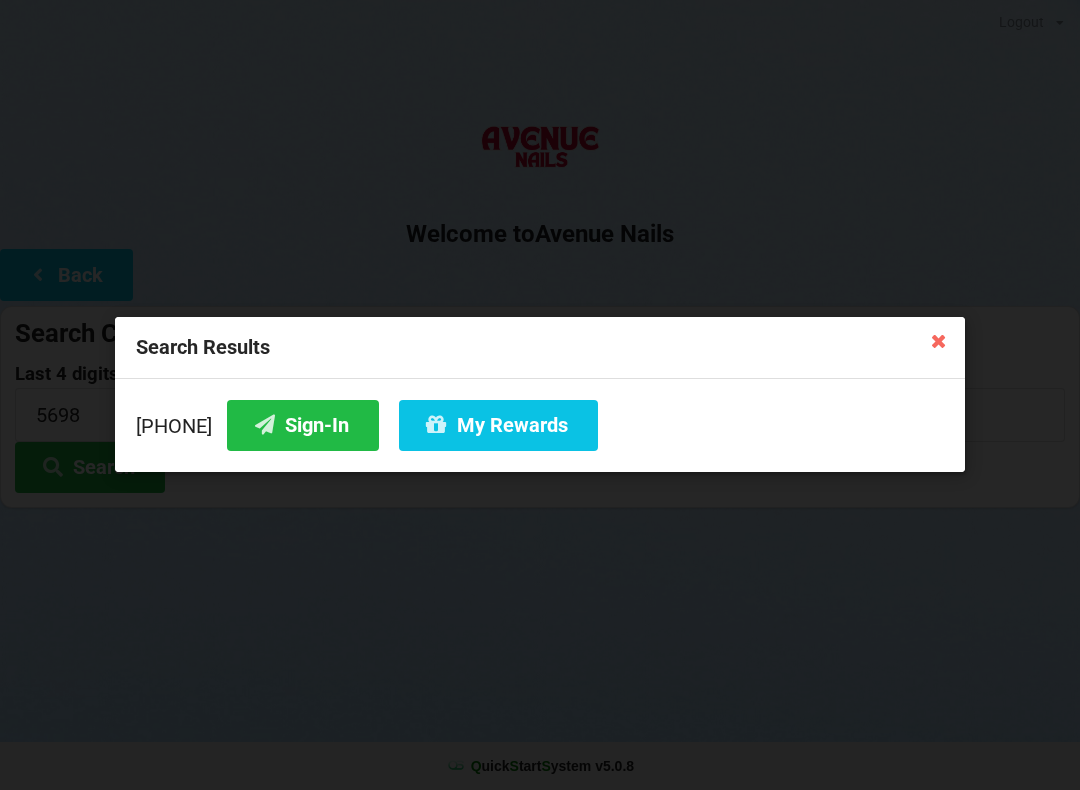 click on "Sign-In" at bounding box center (303, 425) 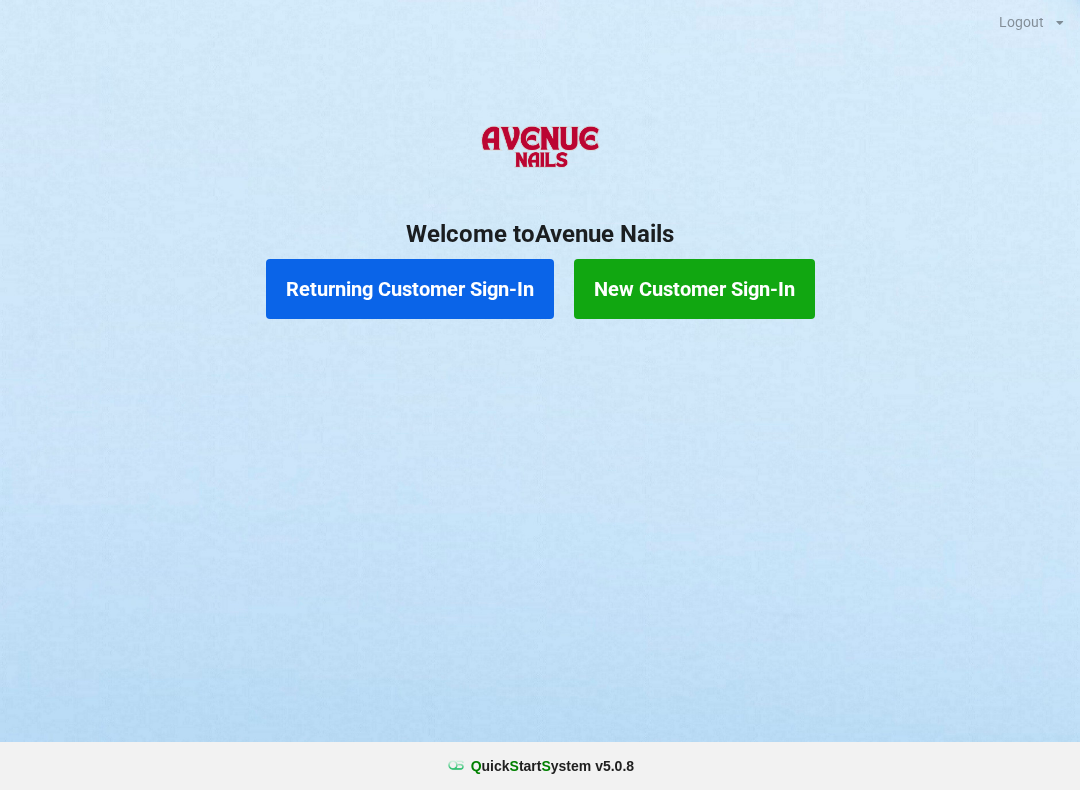 click on "Welcome to  Avenue Nails" at bounding box center [540, 234] 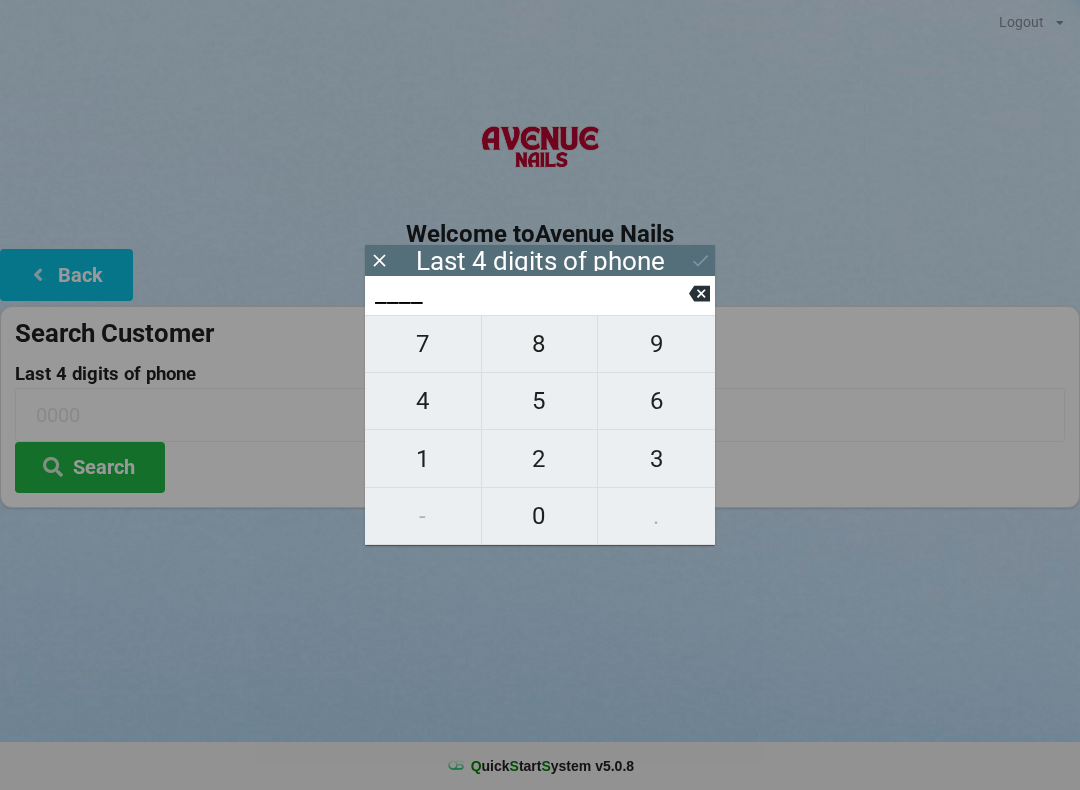 click on "9" at bounding box center [656, 344] 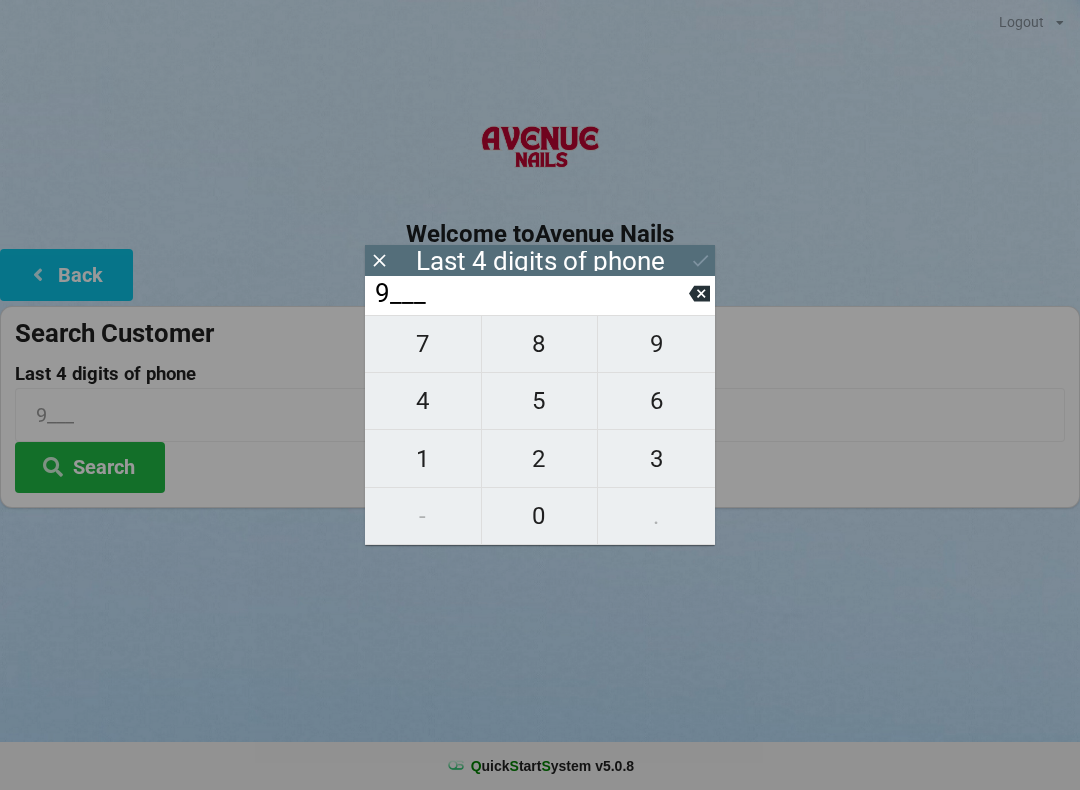 click on "4" at bounding box center [423, 401] 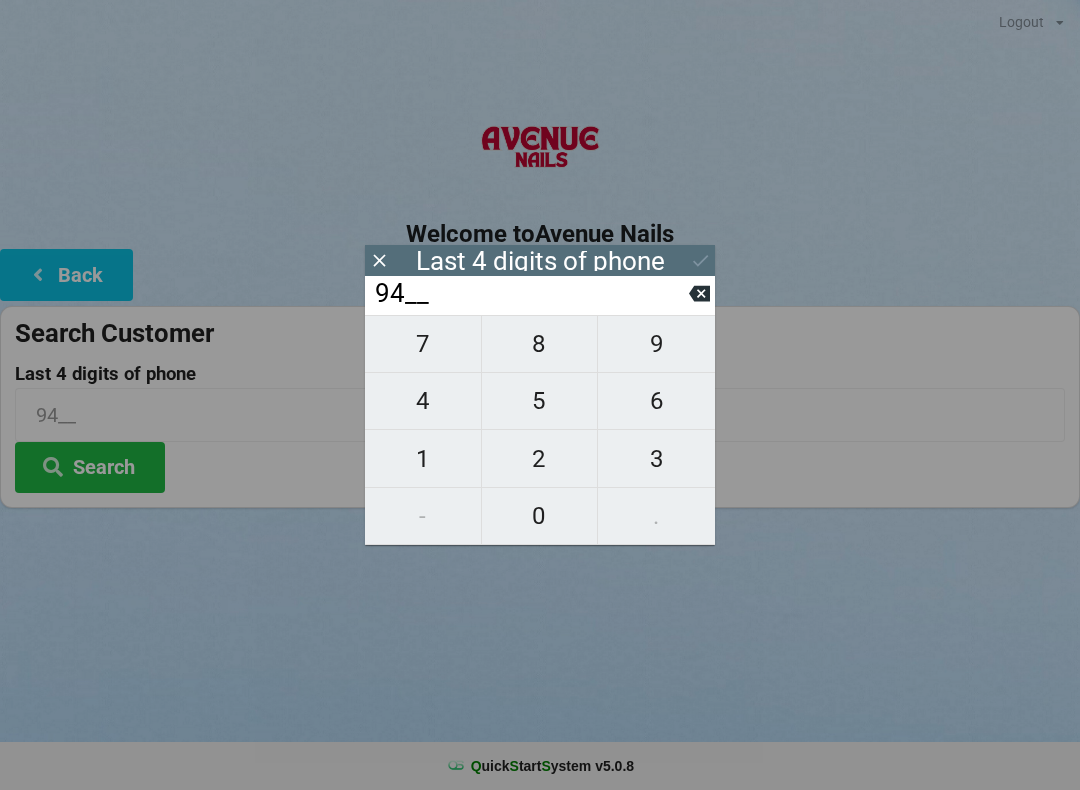click on "4" at bounding box center (423, 401) 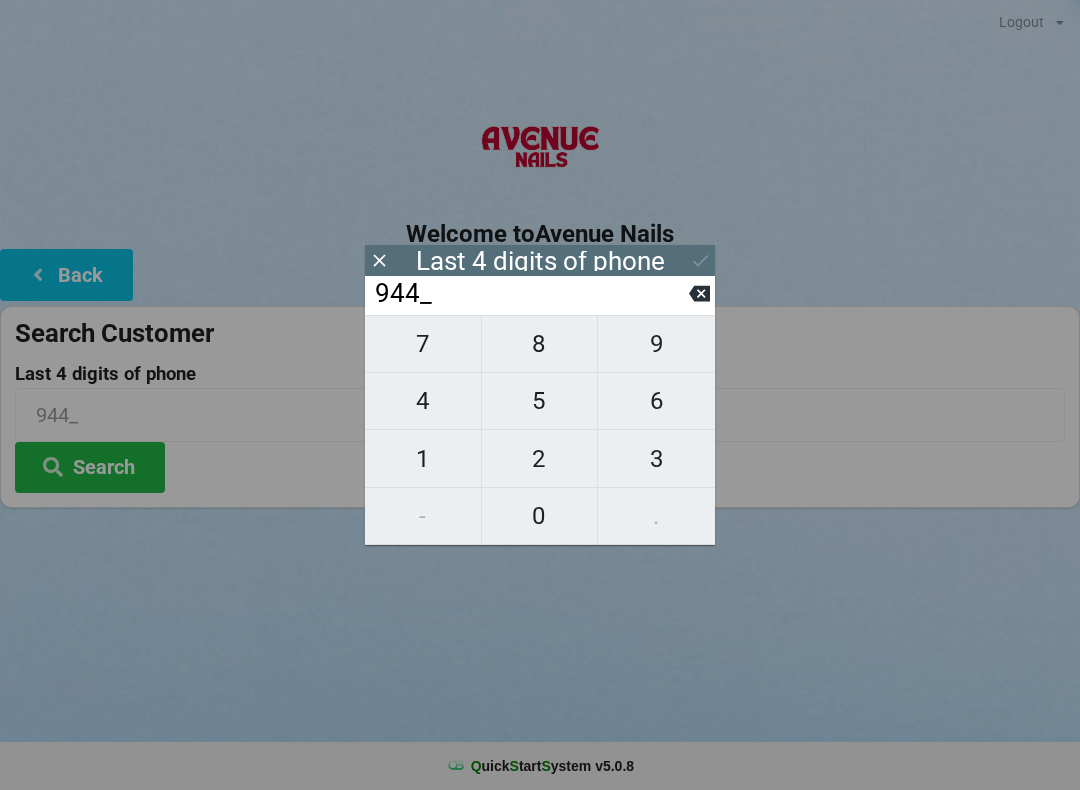 click on "8" at bounding box center (540, 344) 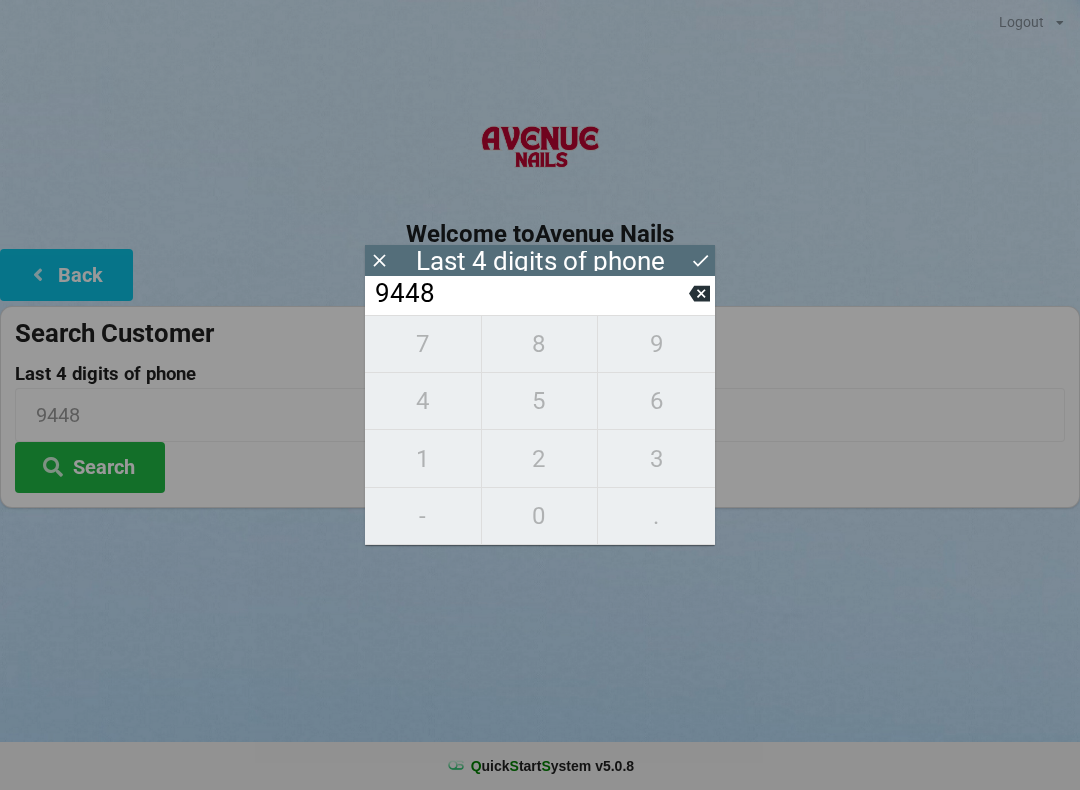 click 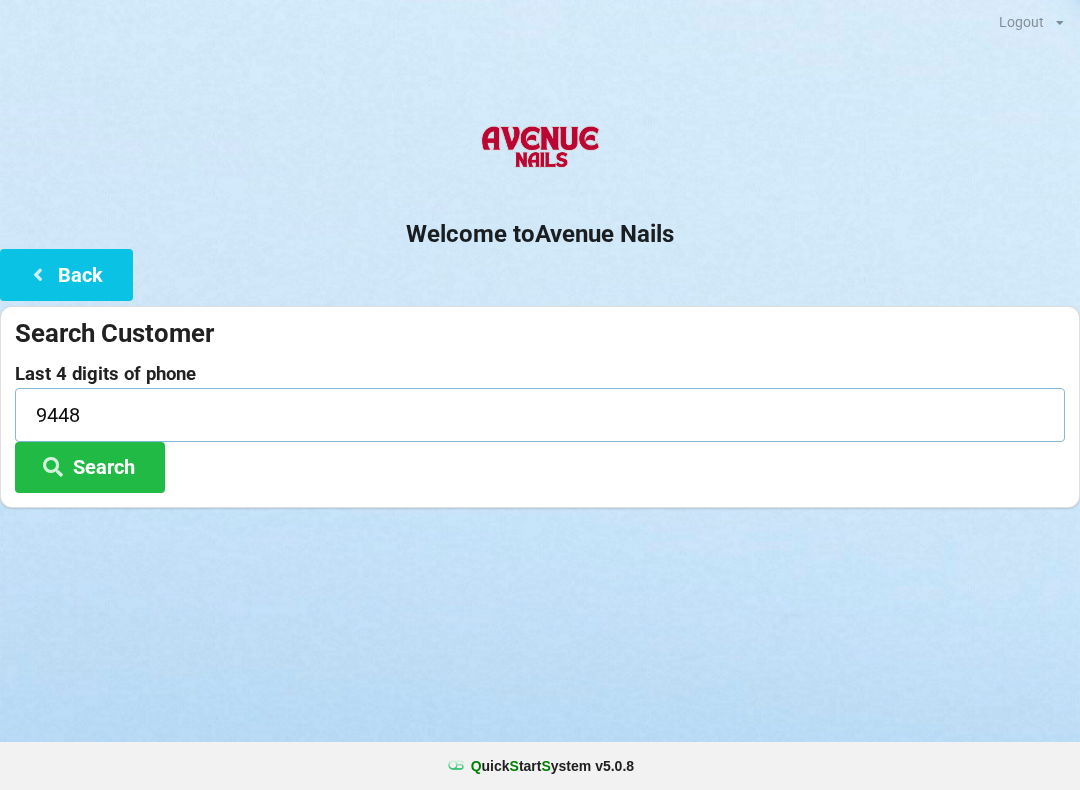 click on "9448" at bounding box center [540, 414] 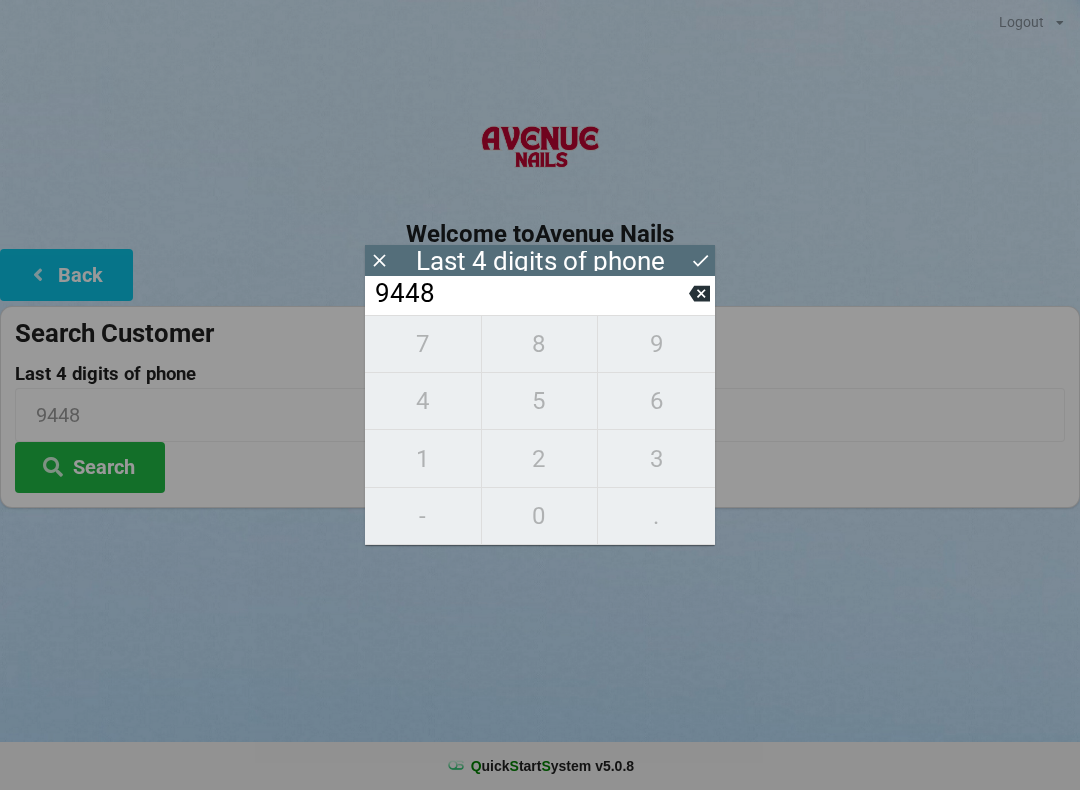 click at bounding box center (700, 260) 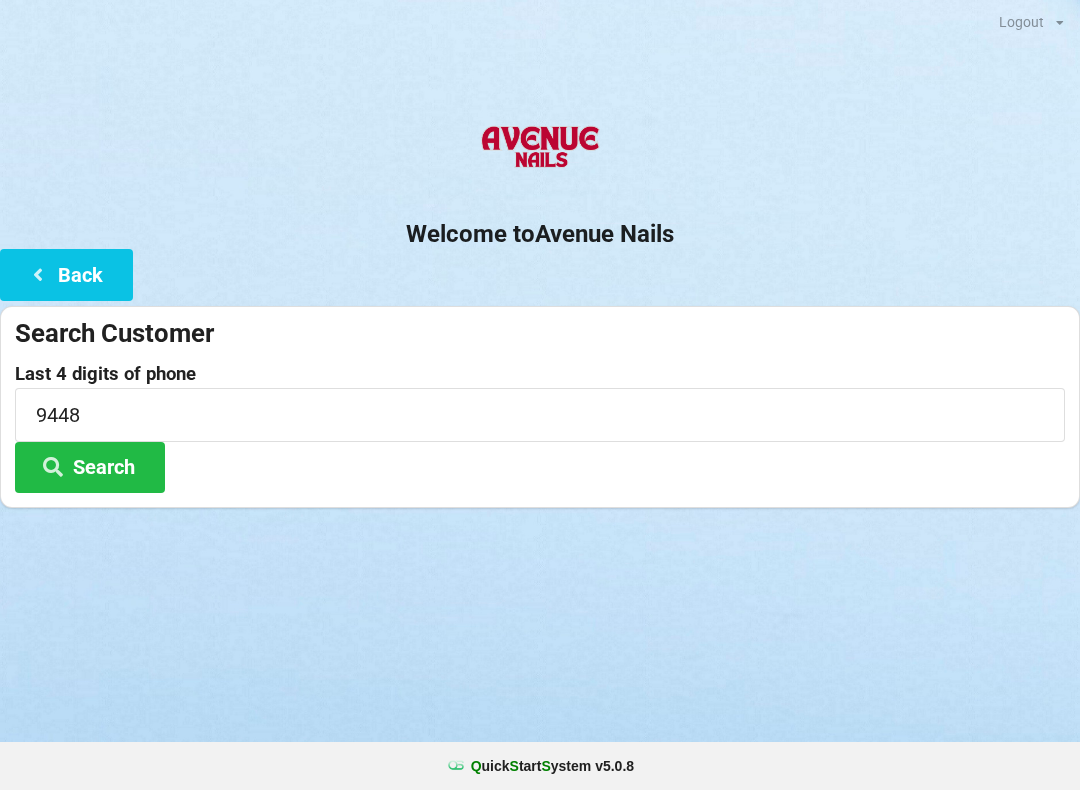 click on "Search" at bounding box center (90, 467) 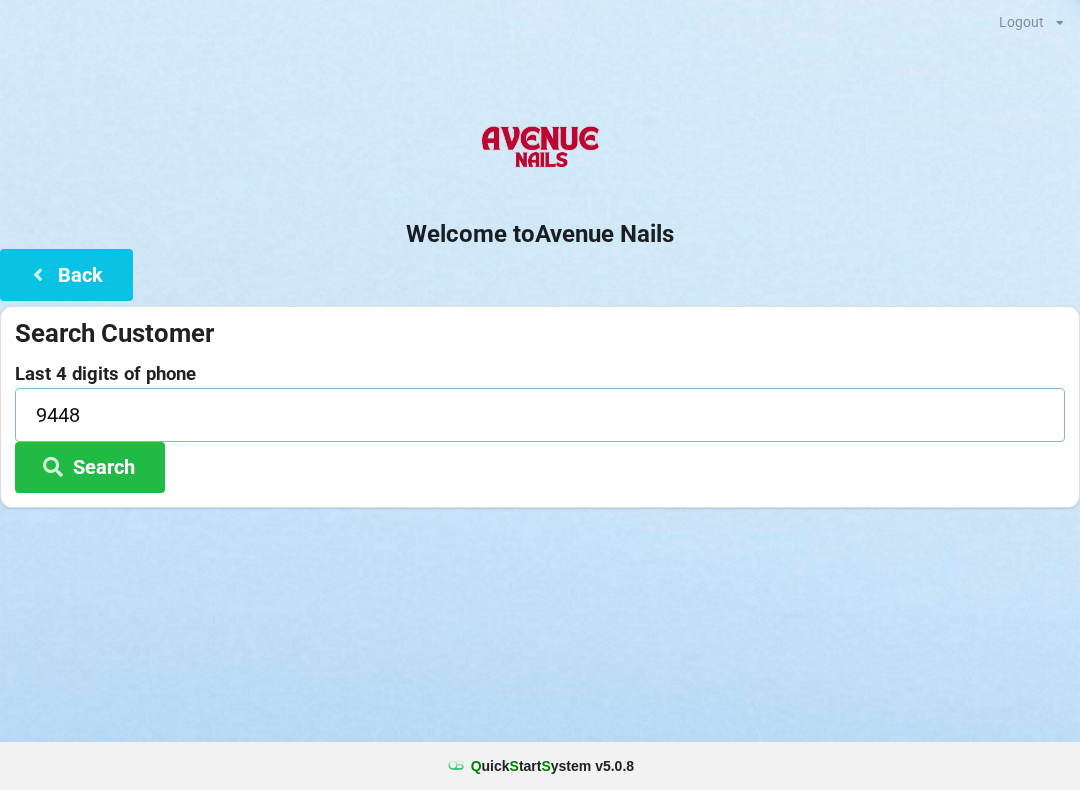 click on "9448" at bounding box center [540, 414] 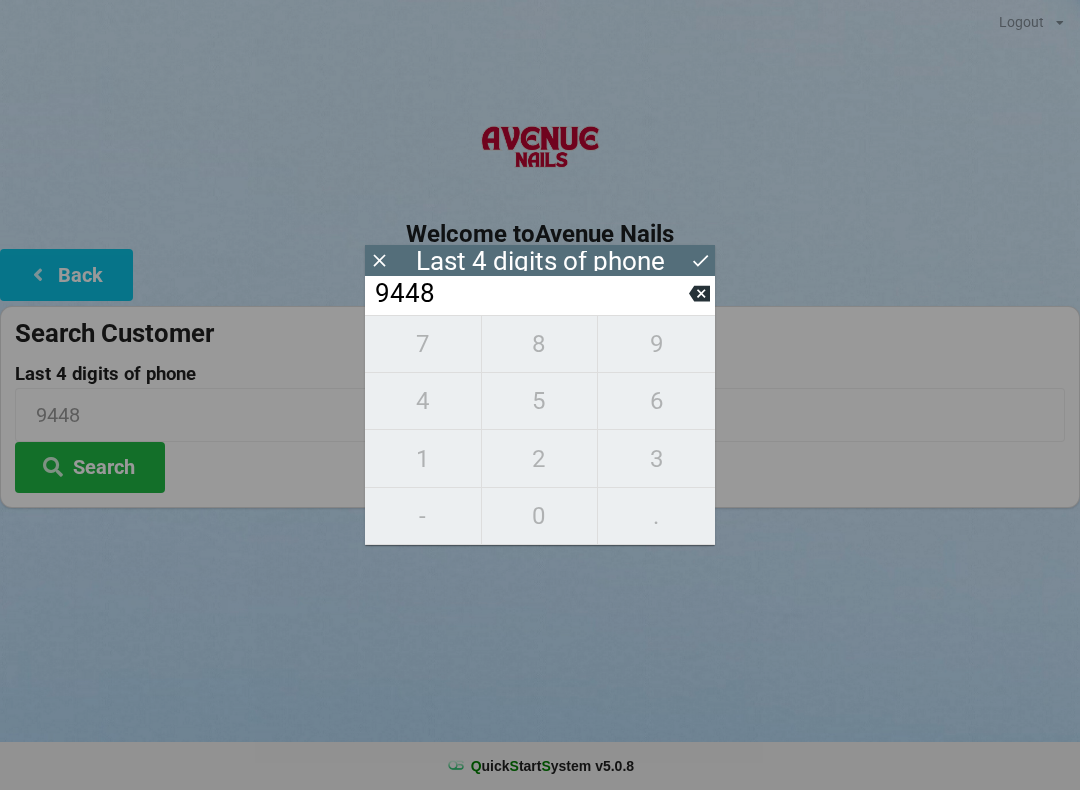 click at bounding box center [699, 293] 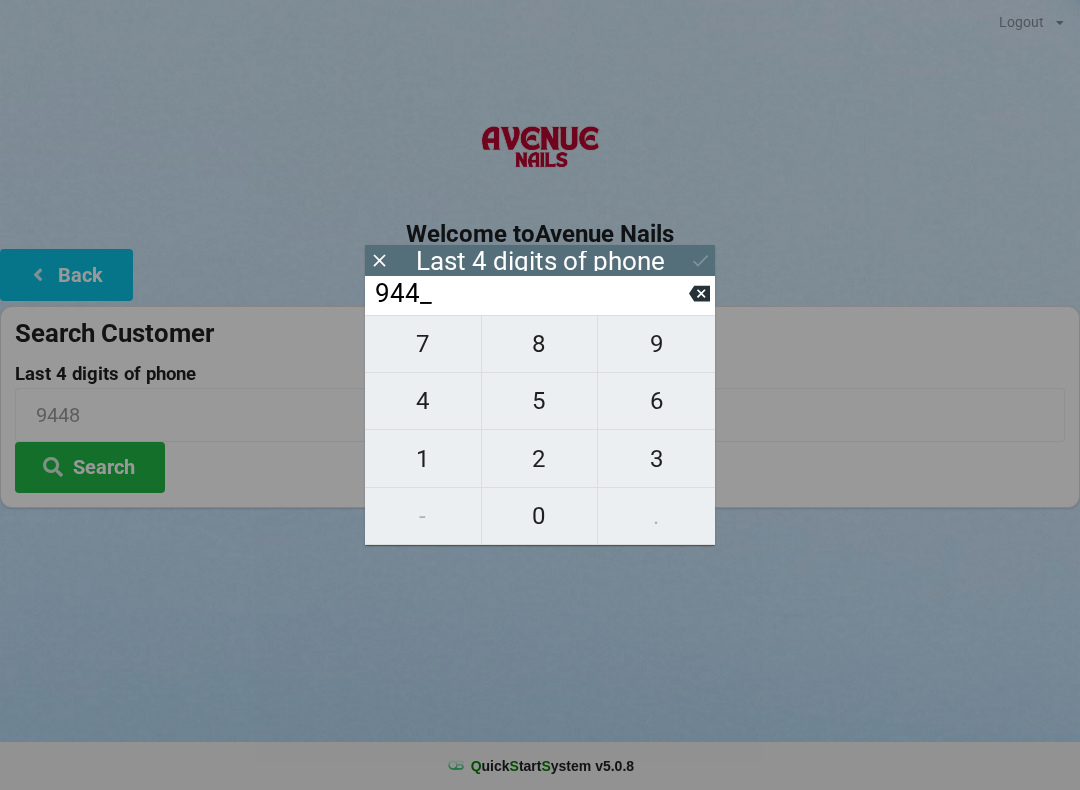 click at bounding box center [699, 293] 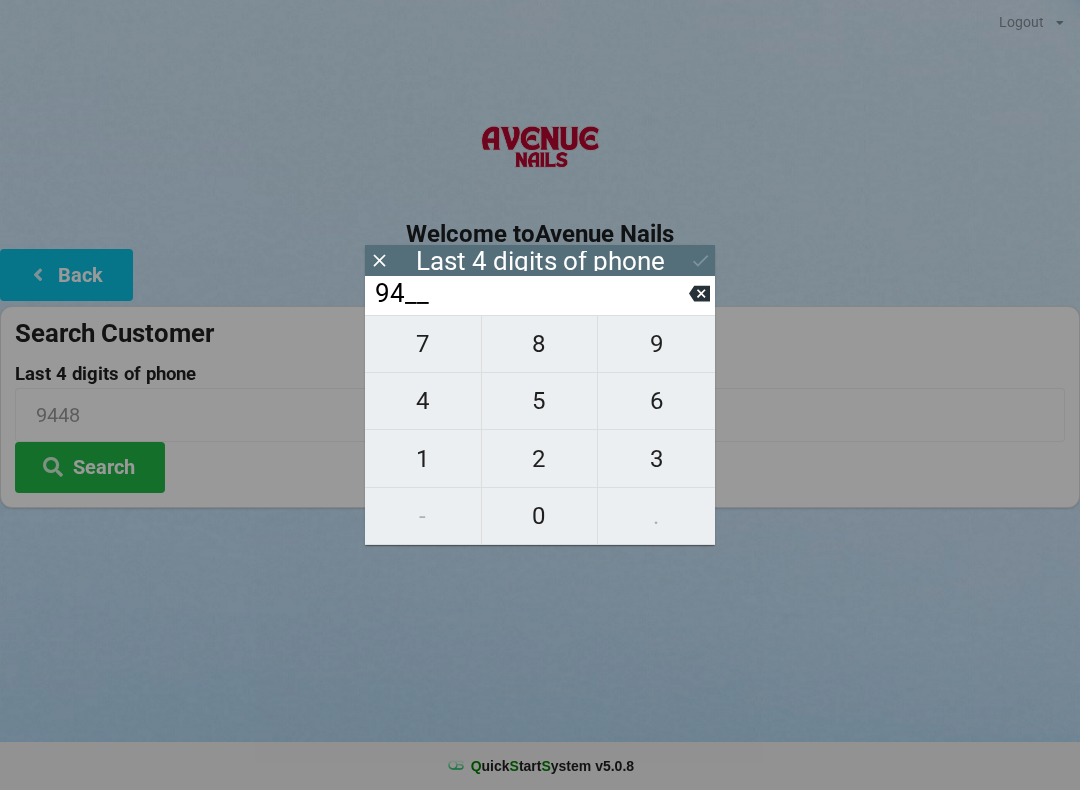 click 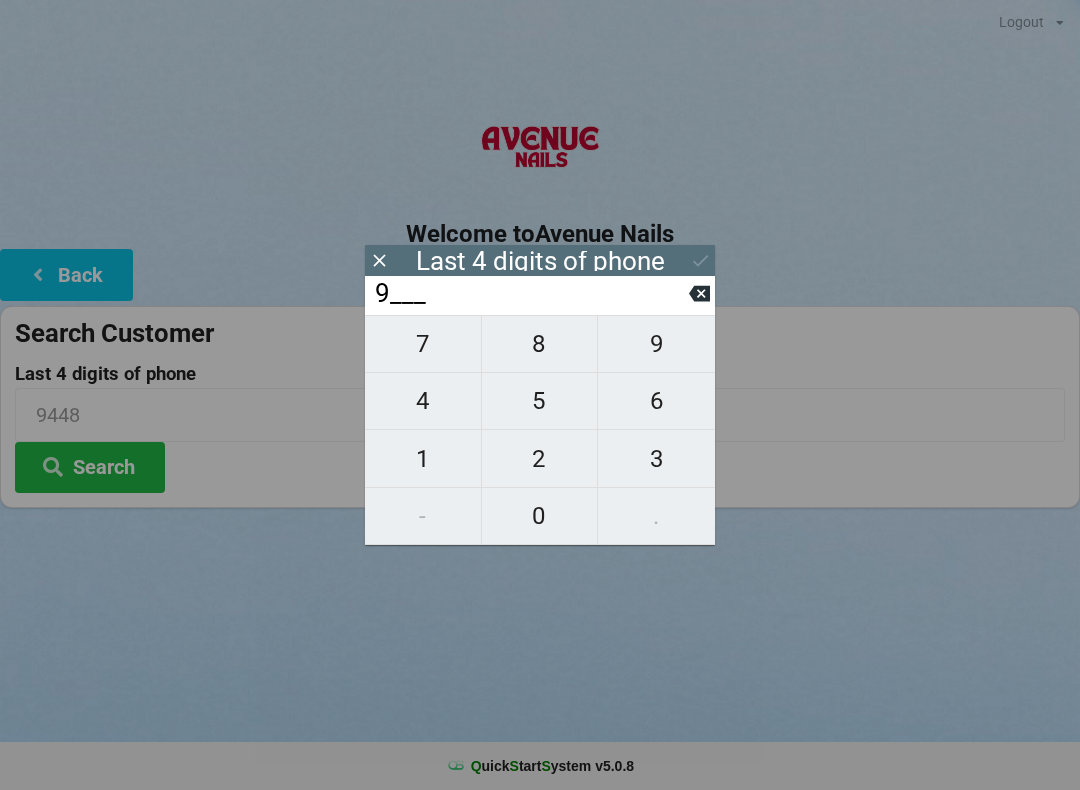click 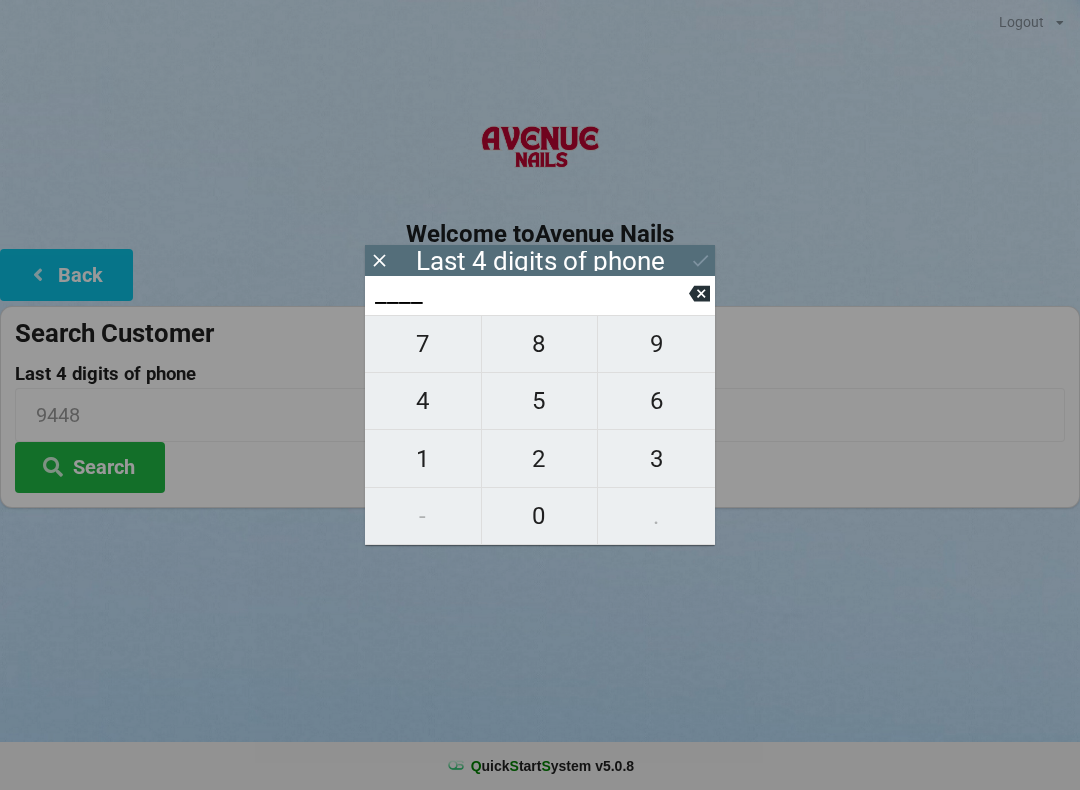click on "____" at bounding box center (540, 295) 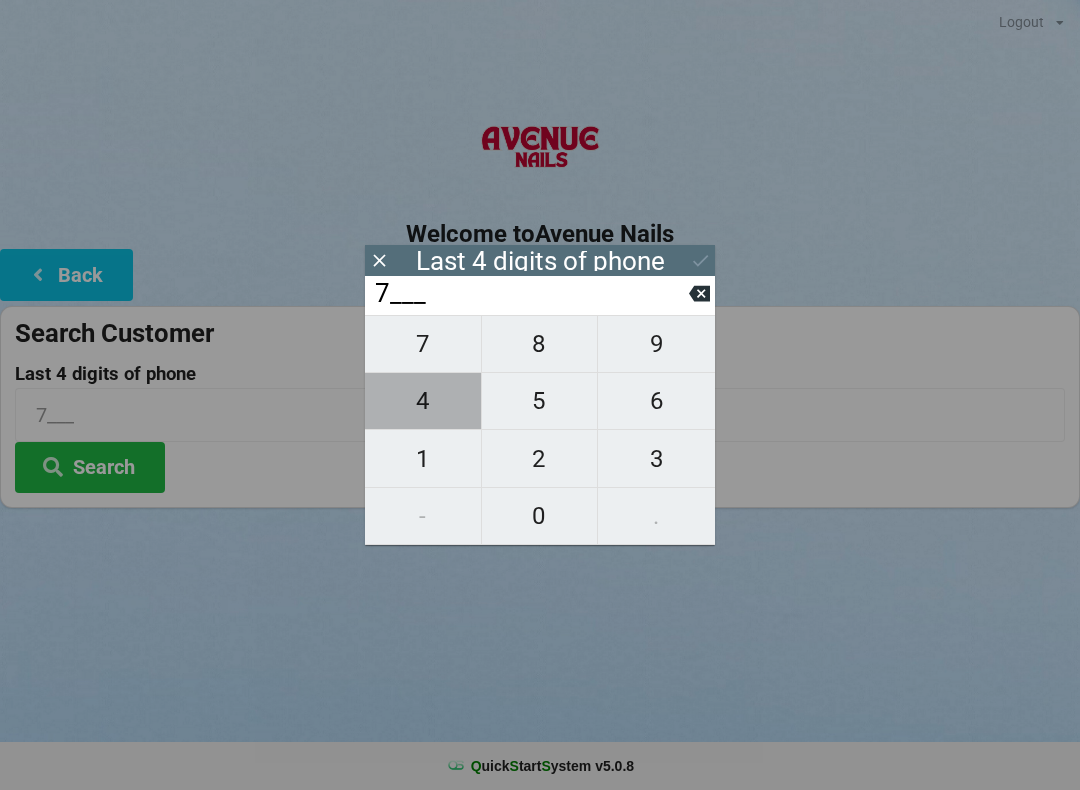 click on "4" at bounding box center [423, 401] 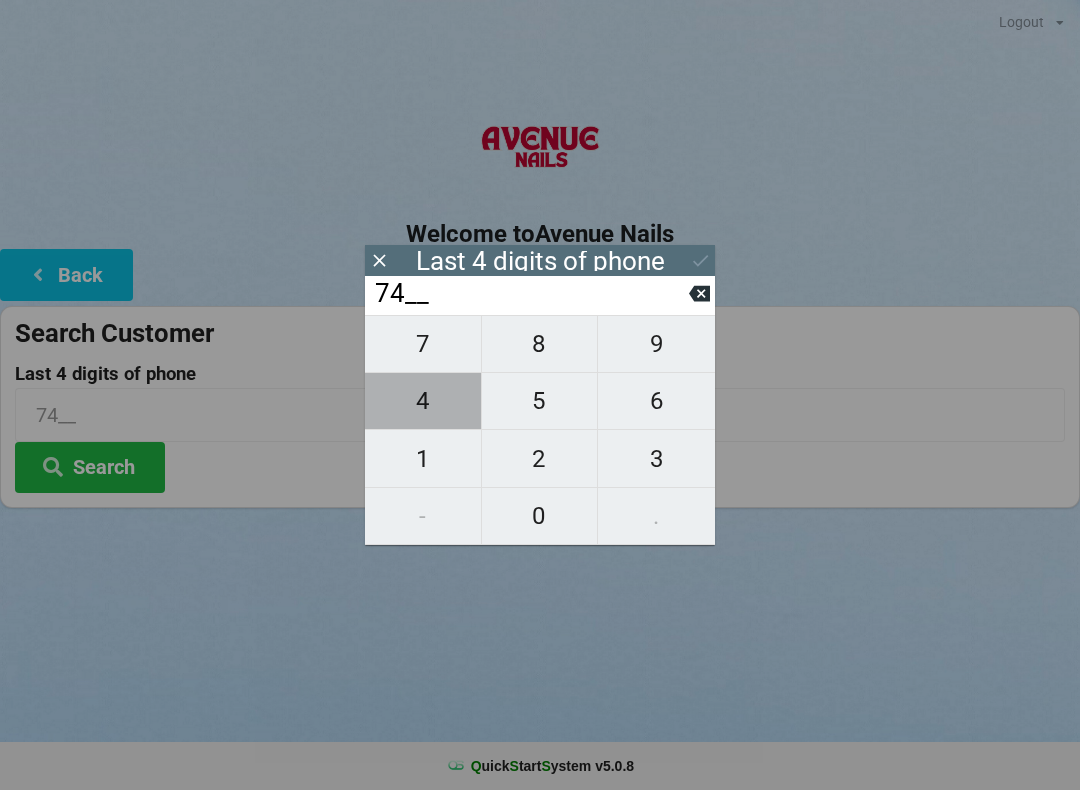 click on "4" at bounding box center (423, 401) 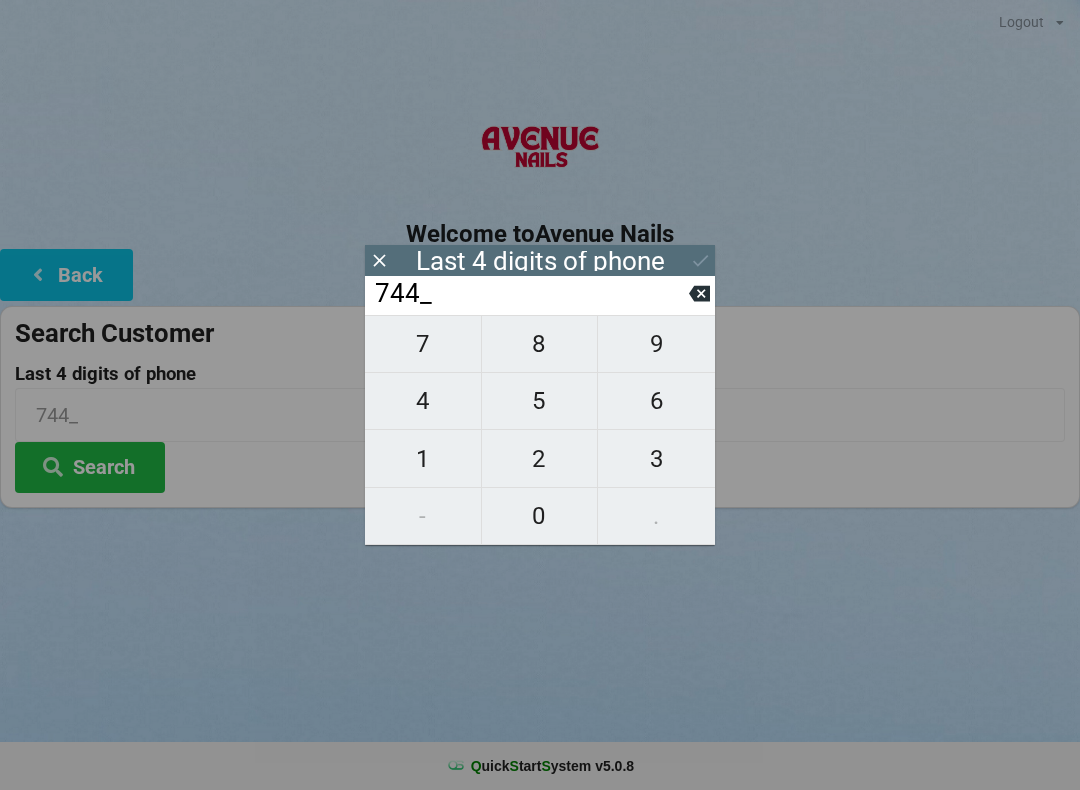 click on "8" at bounding box center (540, 344) 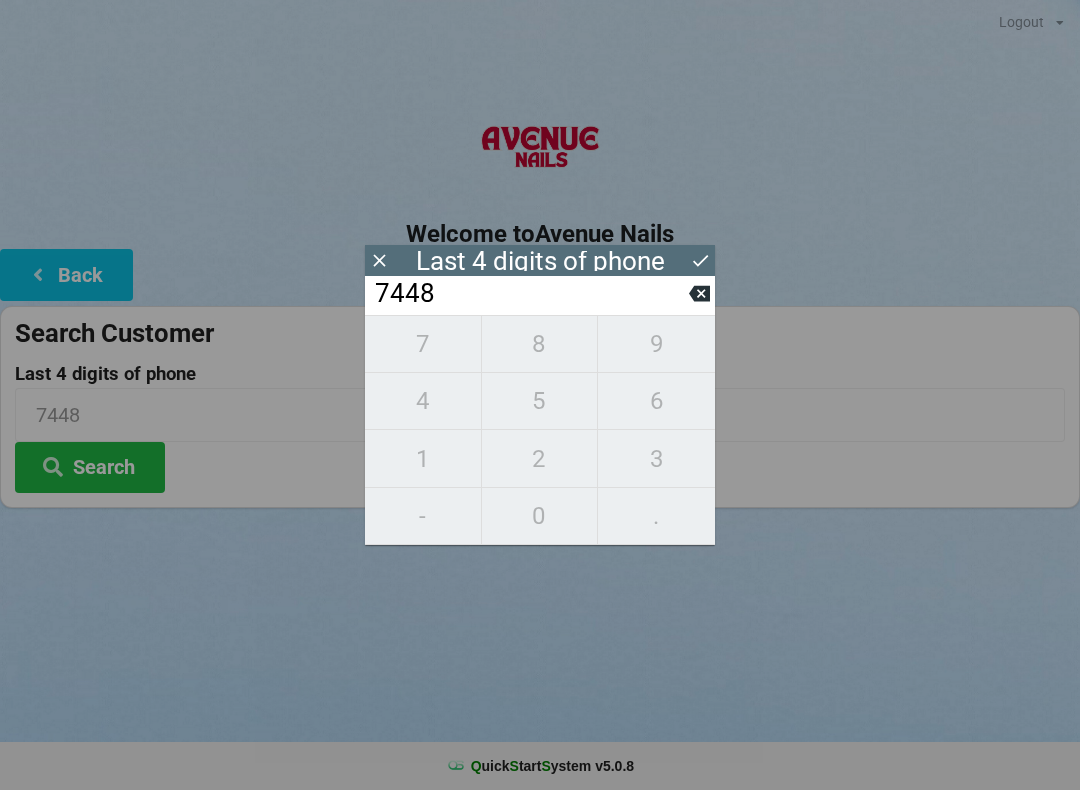 click 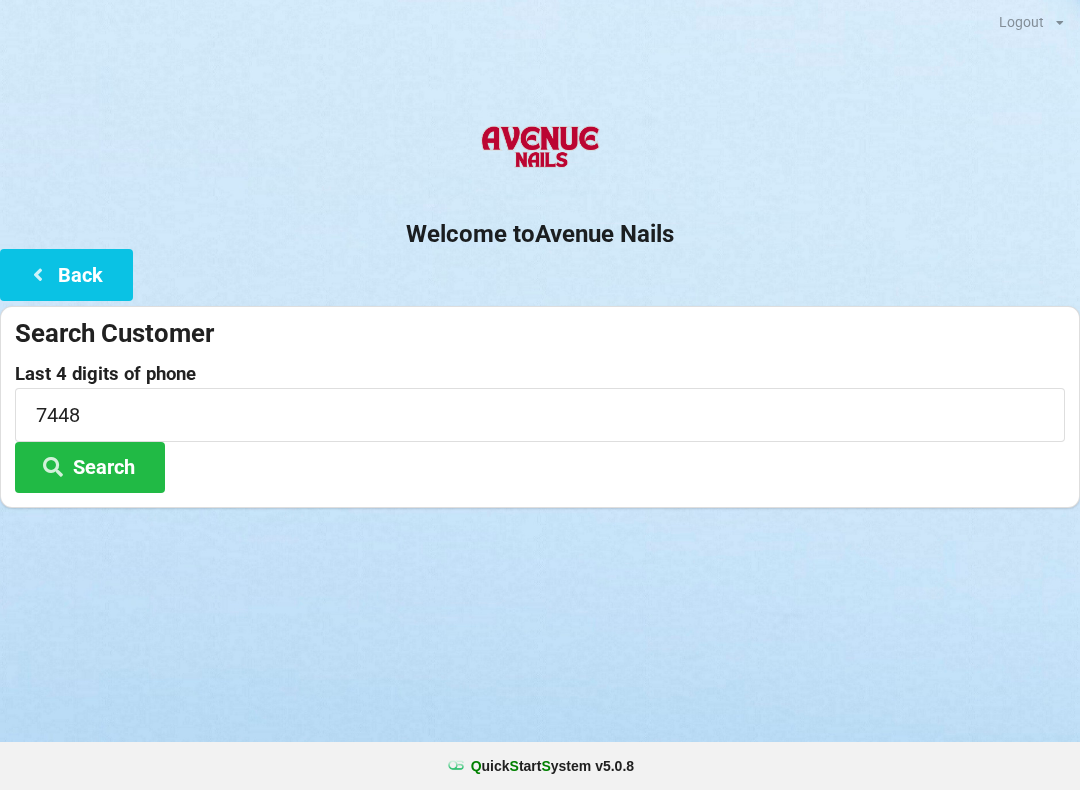 click on "Search" at bounding box center [90, 467] 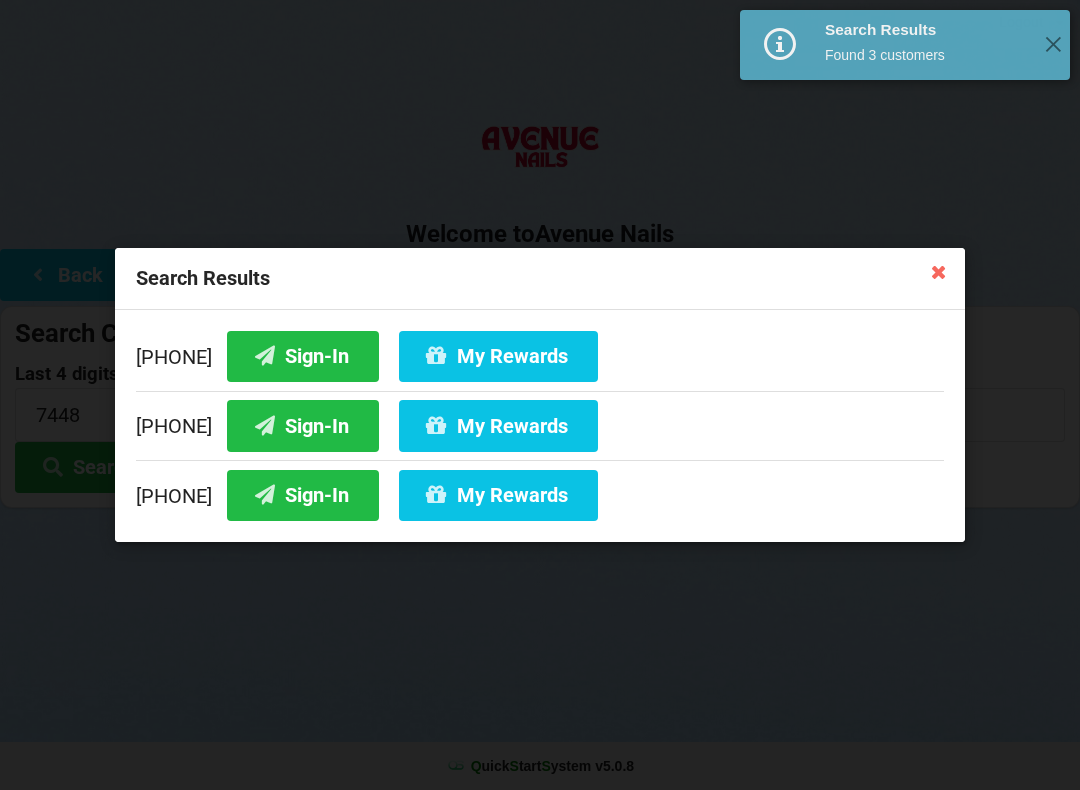 click on "Sign-In" at bounding box center [303, 495] 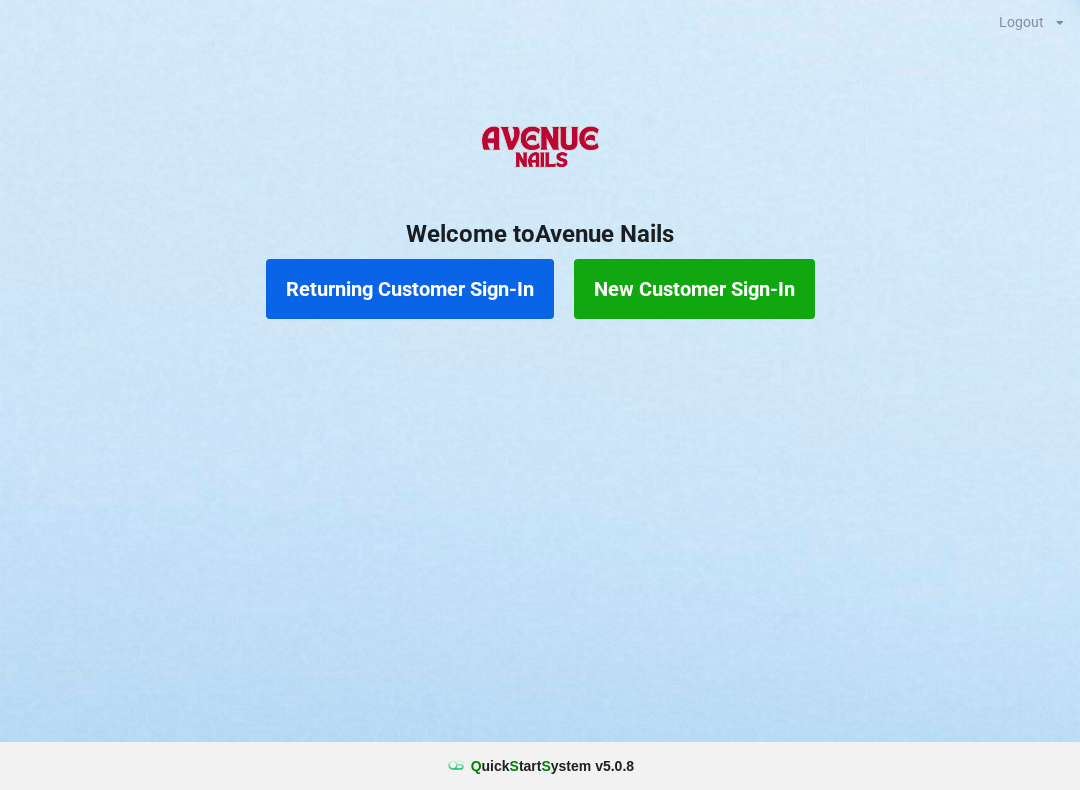 click on "Returning Customer Sign-In" at bounding box center (410, 289) 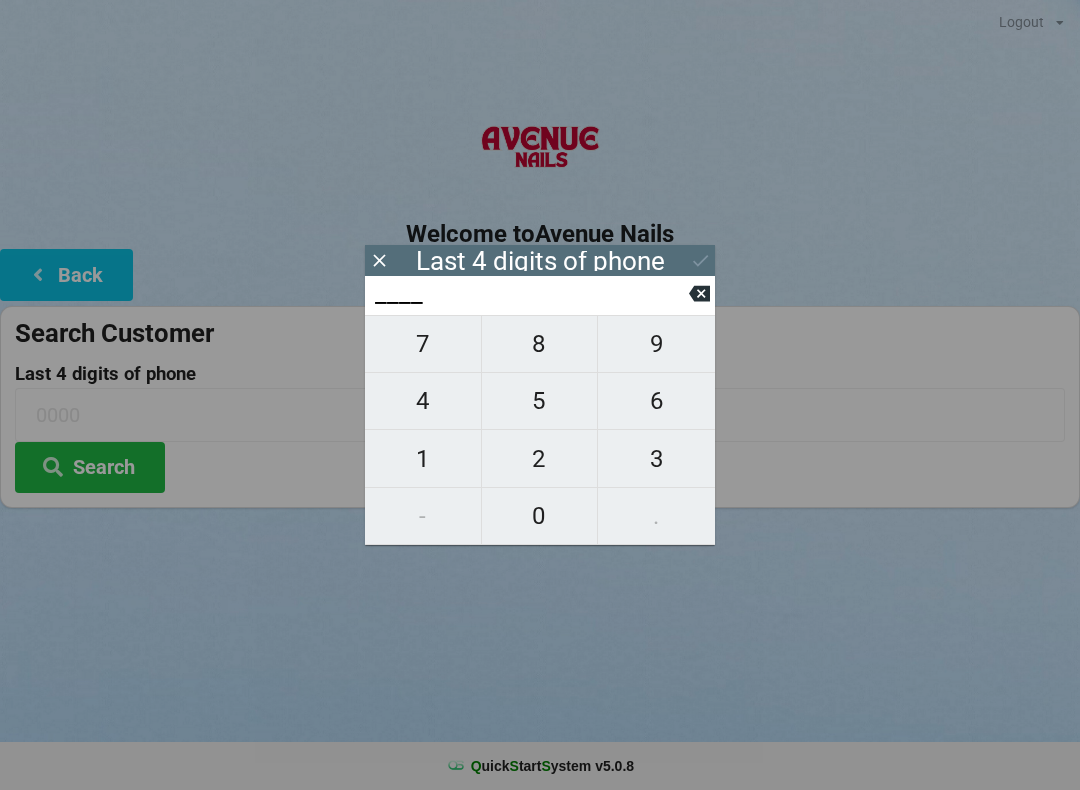 click on "4" at bounding box center [423, 401] 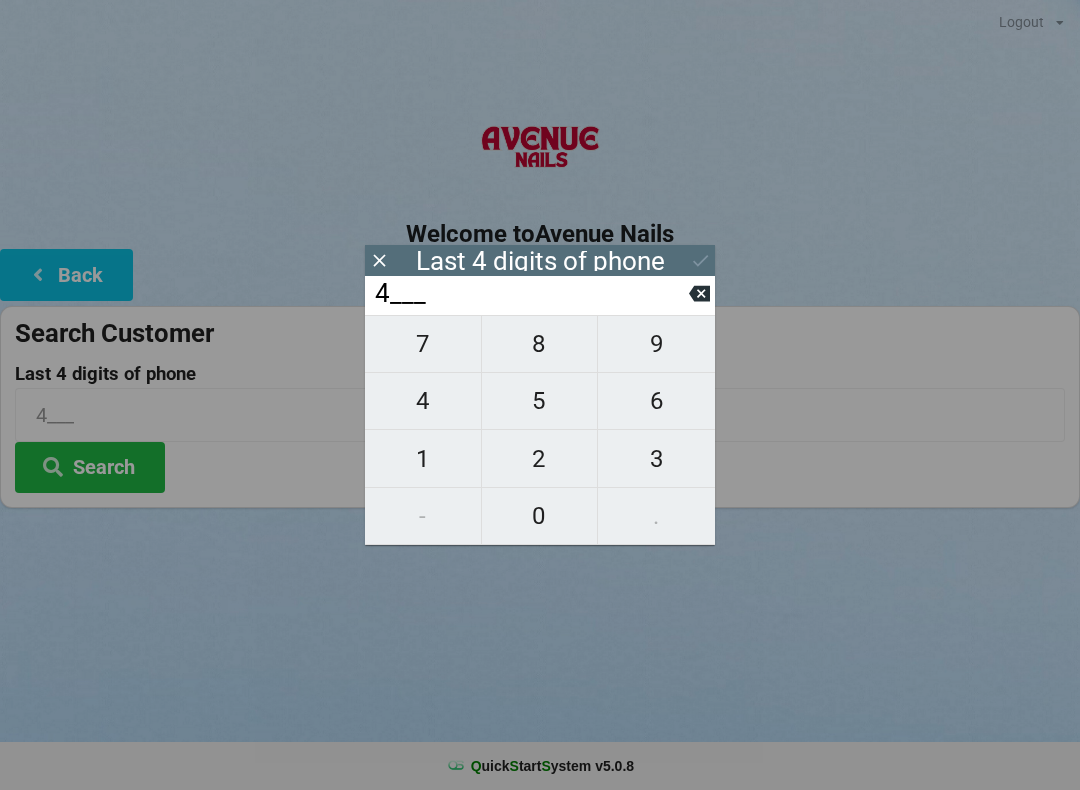click on "0" at bounding box center [540, 516] 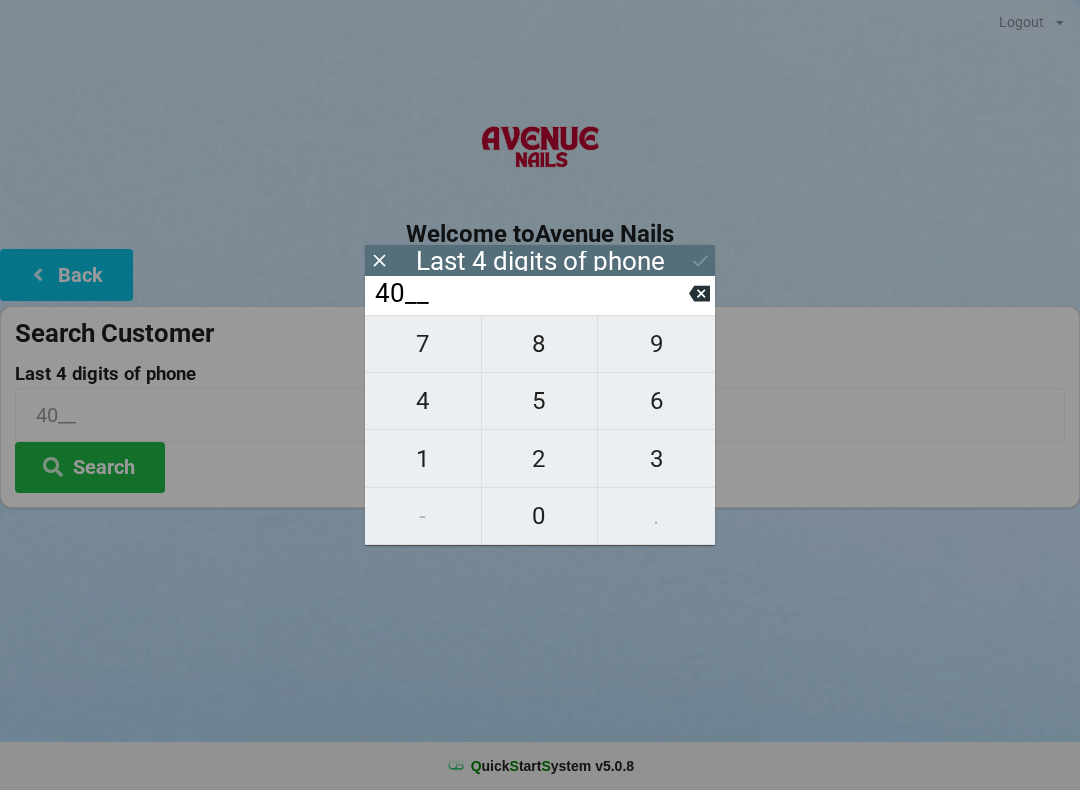 click on "7" at bounding box center (423, 344) 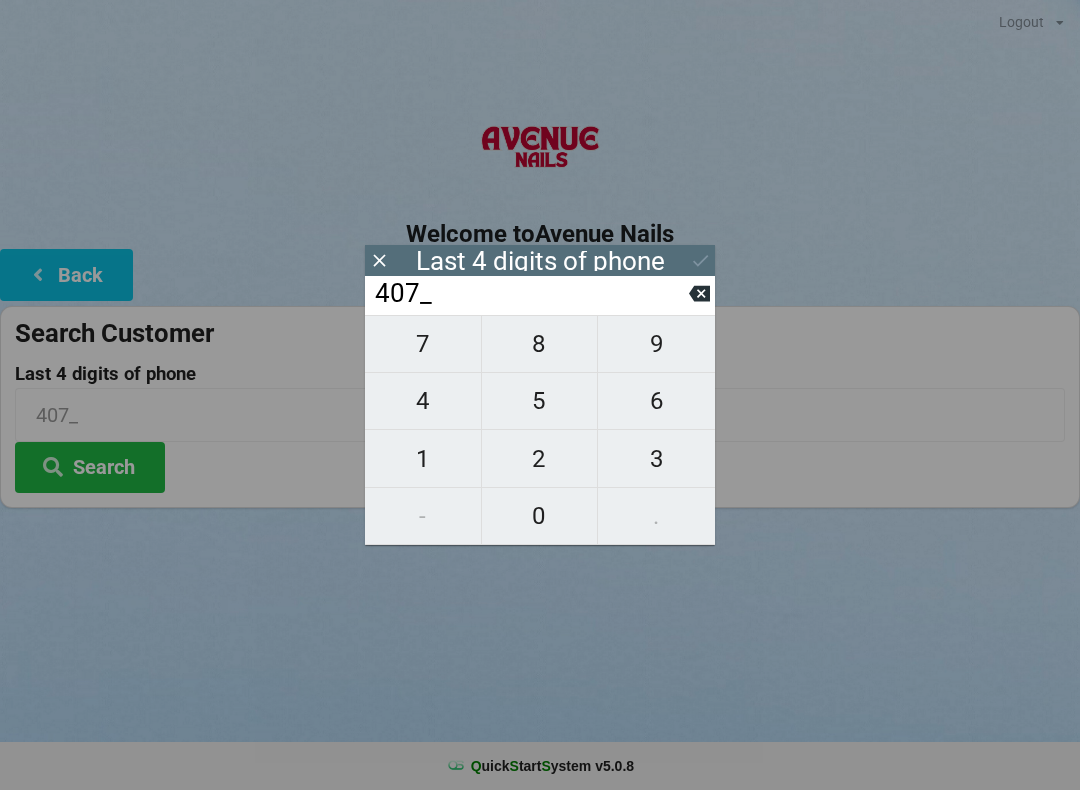 click on "9" at bounding box center [656, 344] 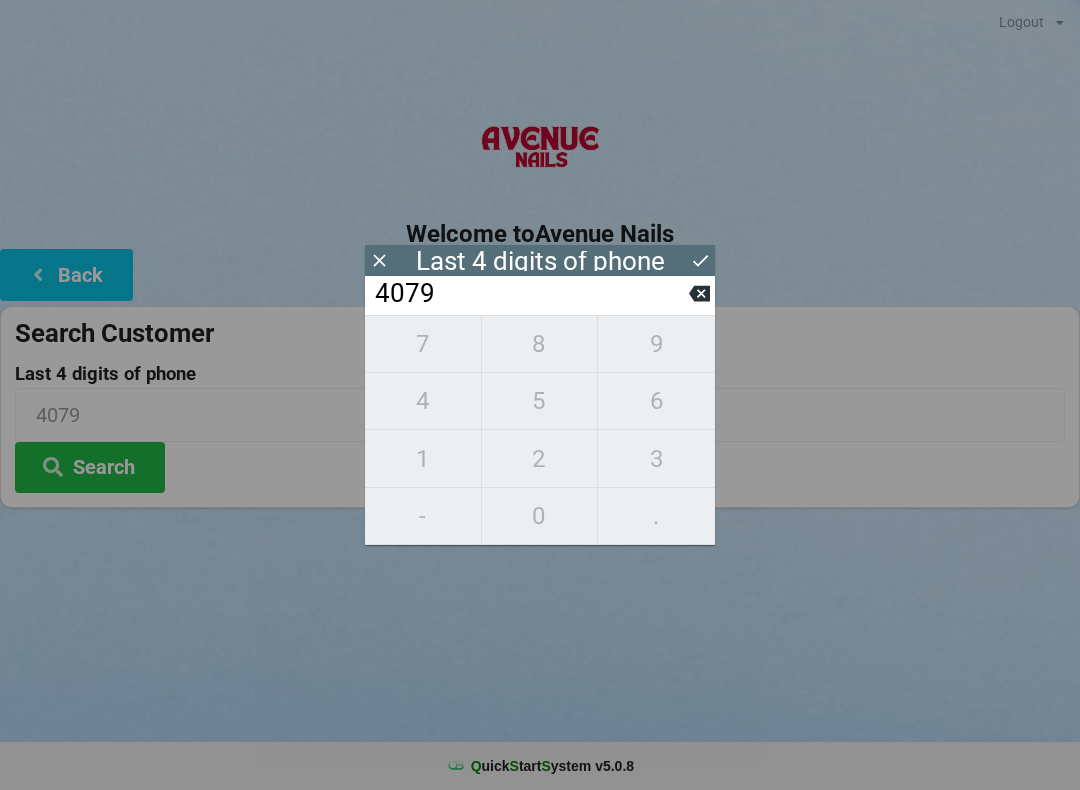click on "7 8 9 4 5 6 1 2 3 - 0 ." at bounding box center [540, 430] 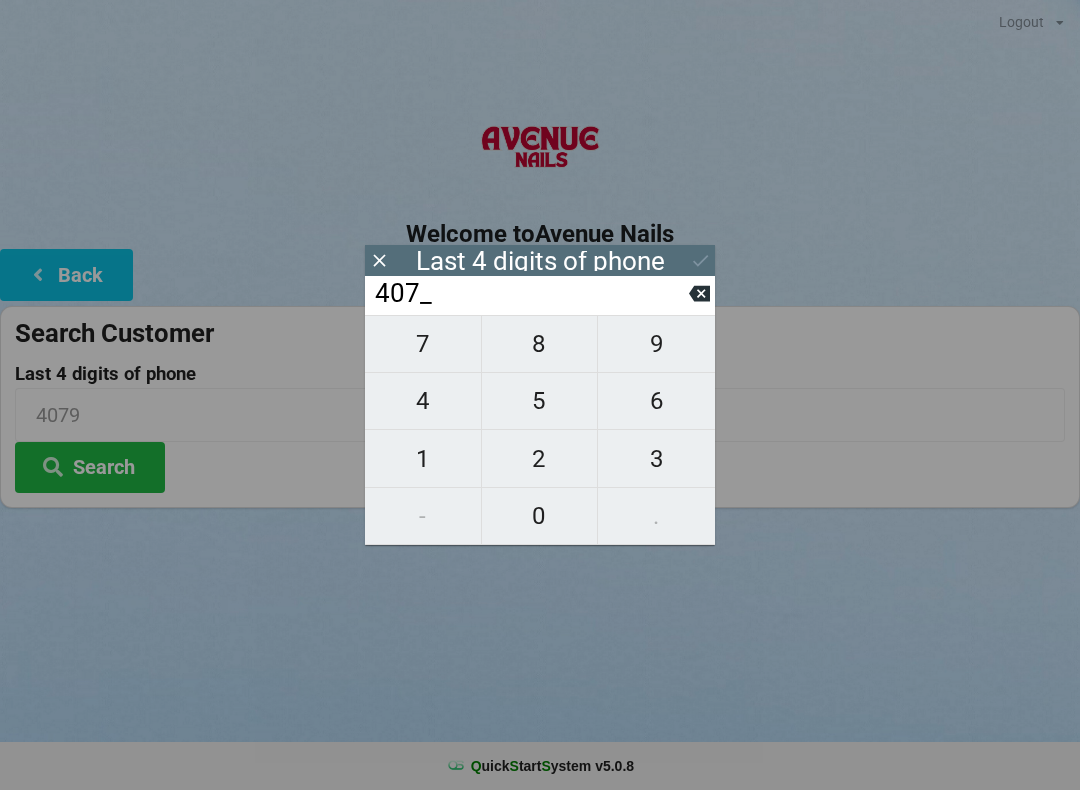 click on "3" at bounding box center (656, 459) 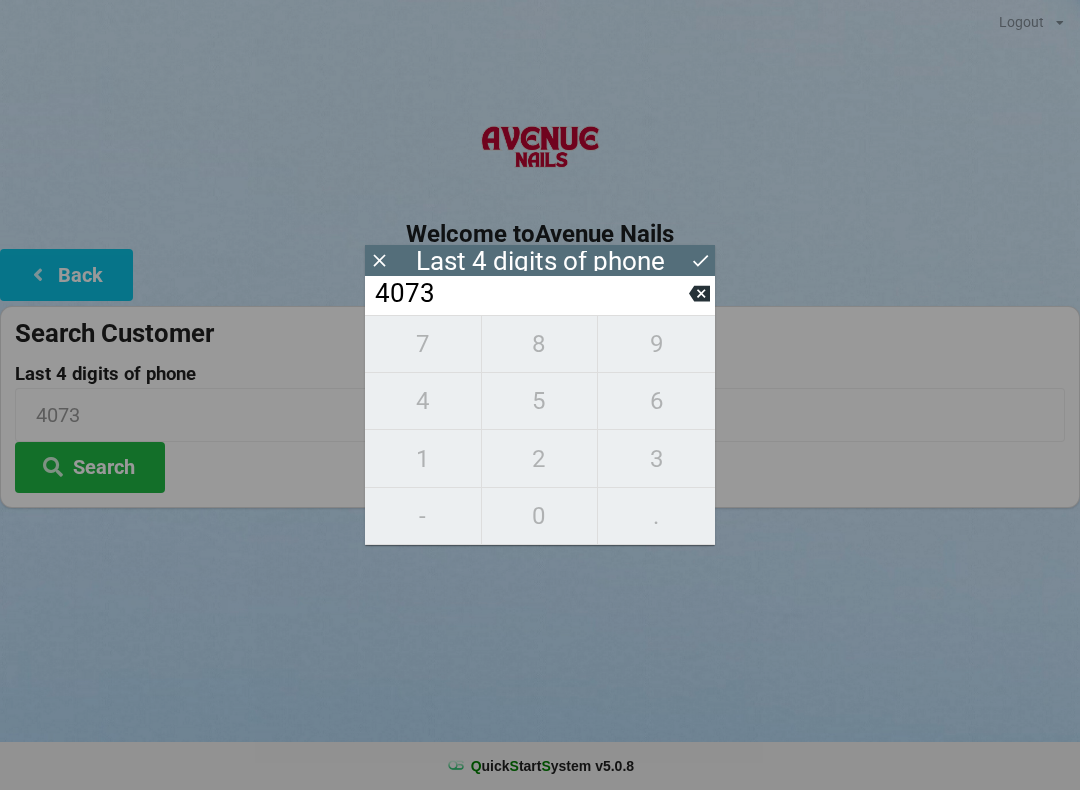 click on "7 8 9 4 5 6 1 2 3 - 0 ." at bounding box center [540, 430] 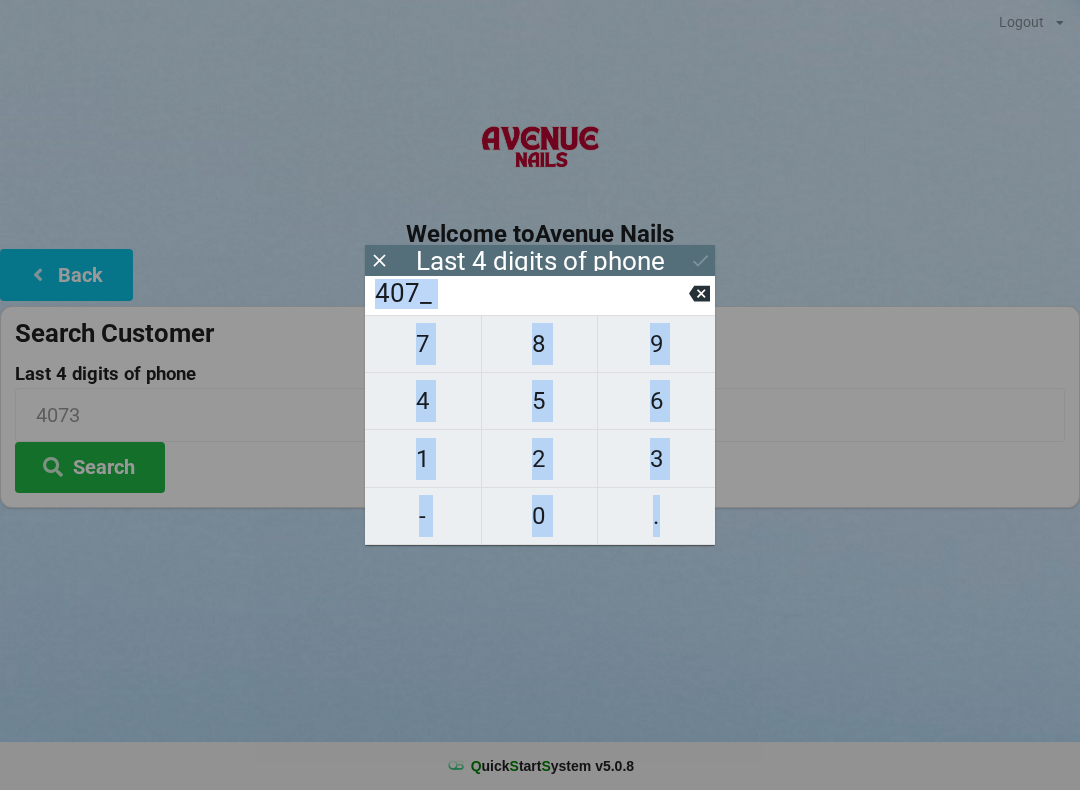 click on "407_" at bounding box center [531, 294] 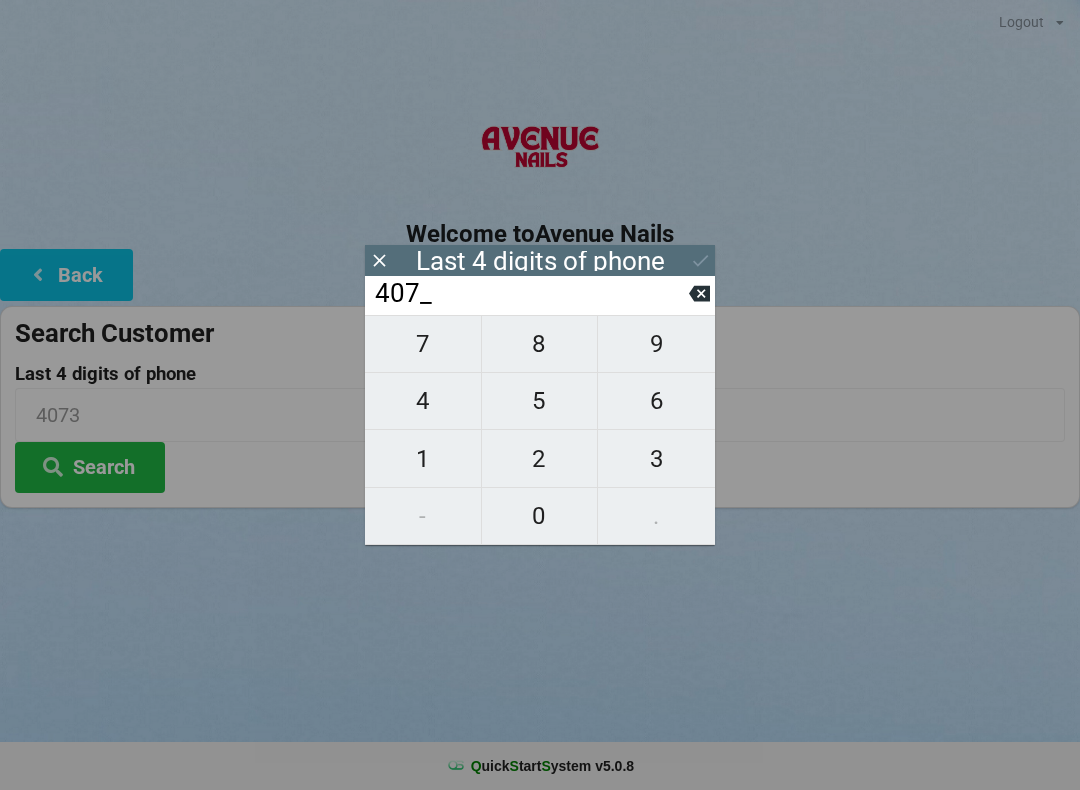click 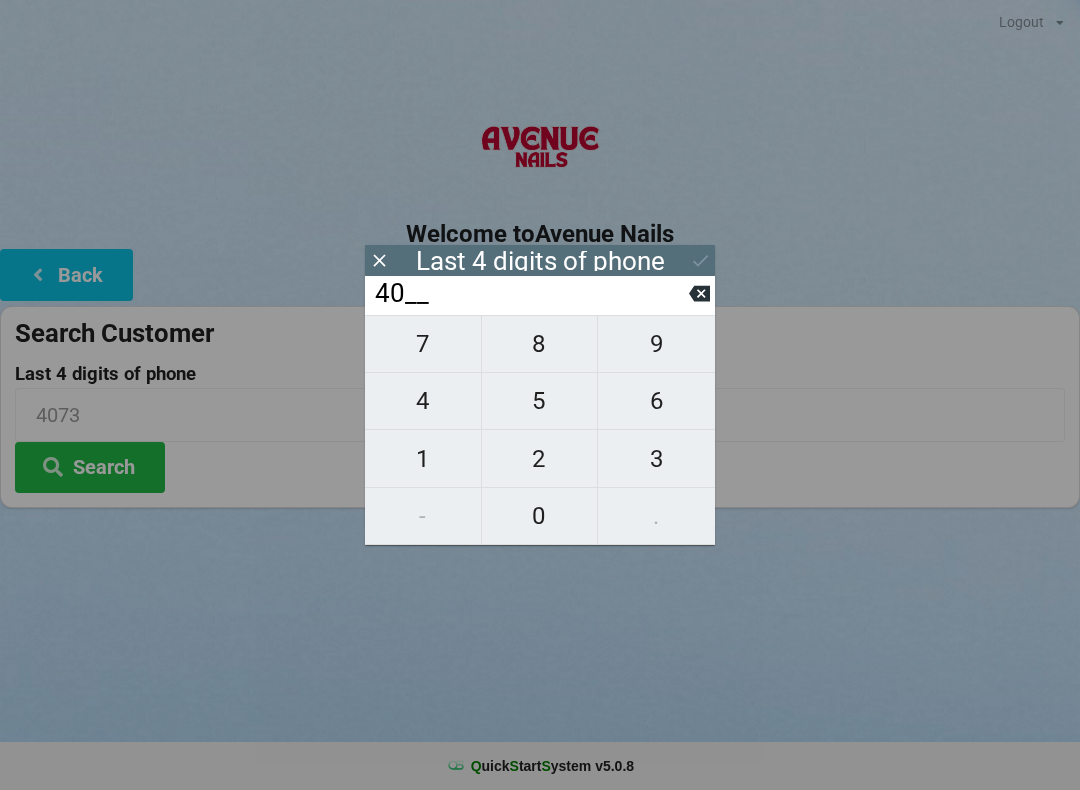 click on "40__" at bounding box center (531, 294) 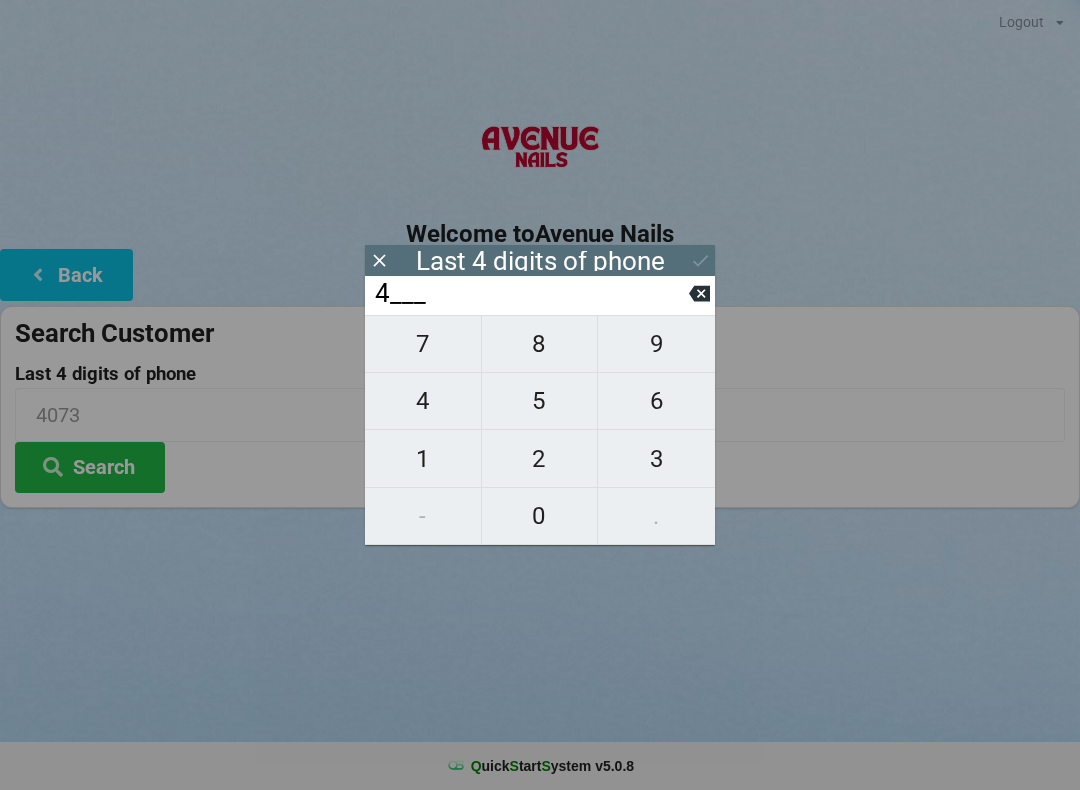 click 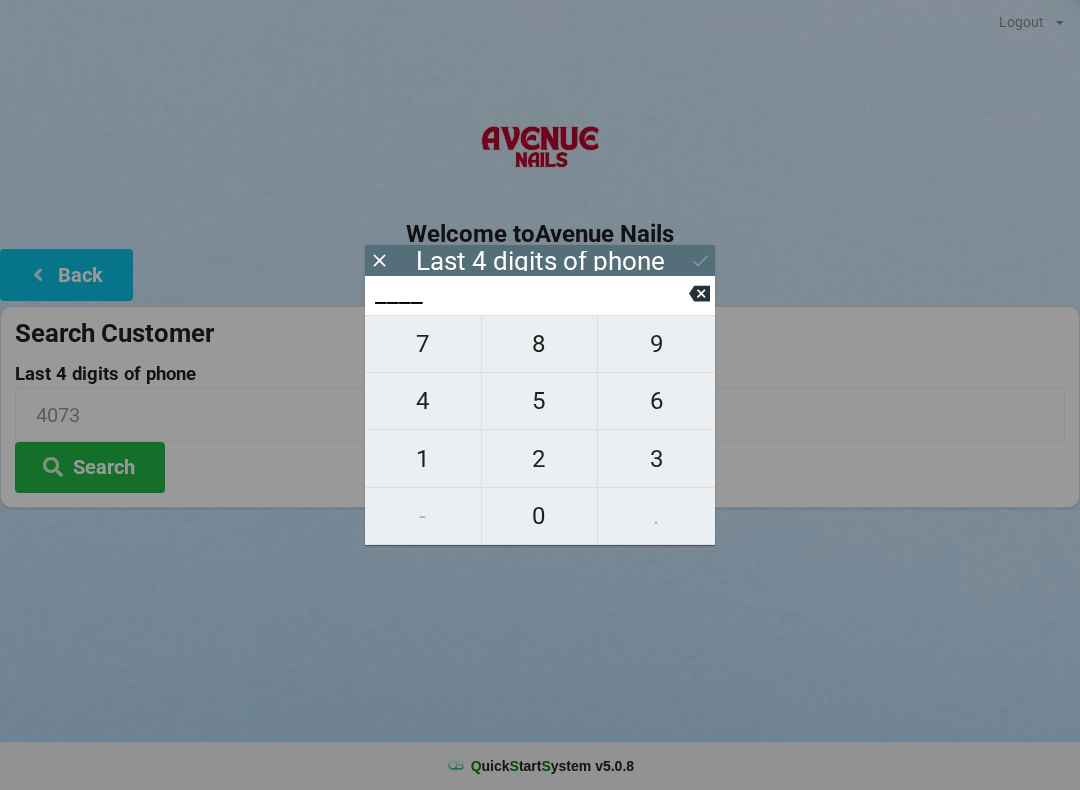 click on "3" at bounding box center (656, 459) 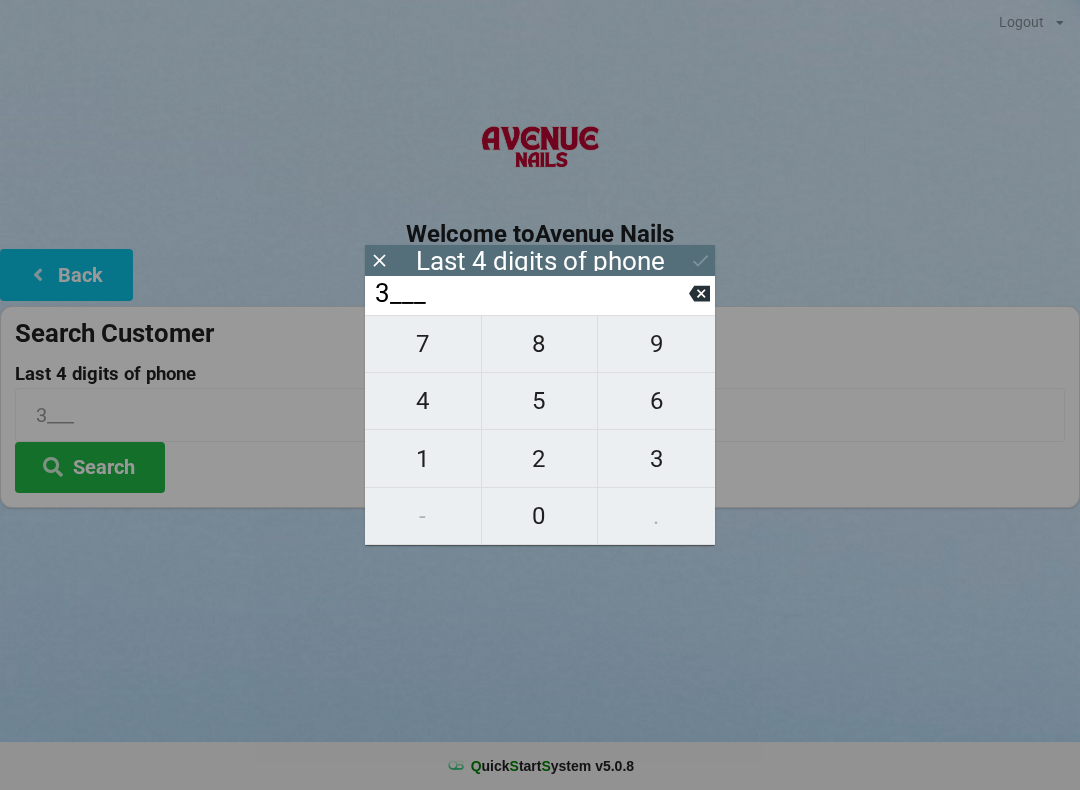 click on "1" at bounding box center [423, 459] 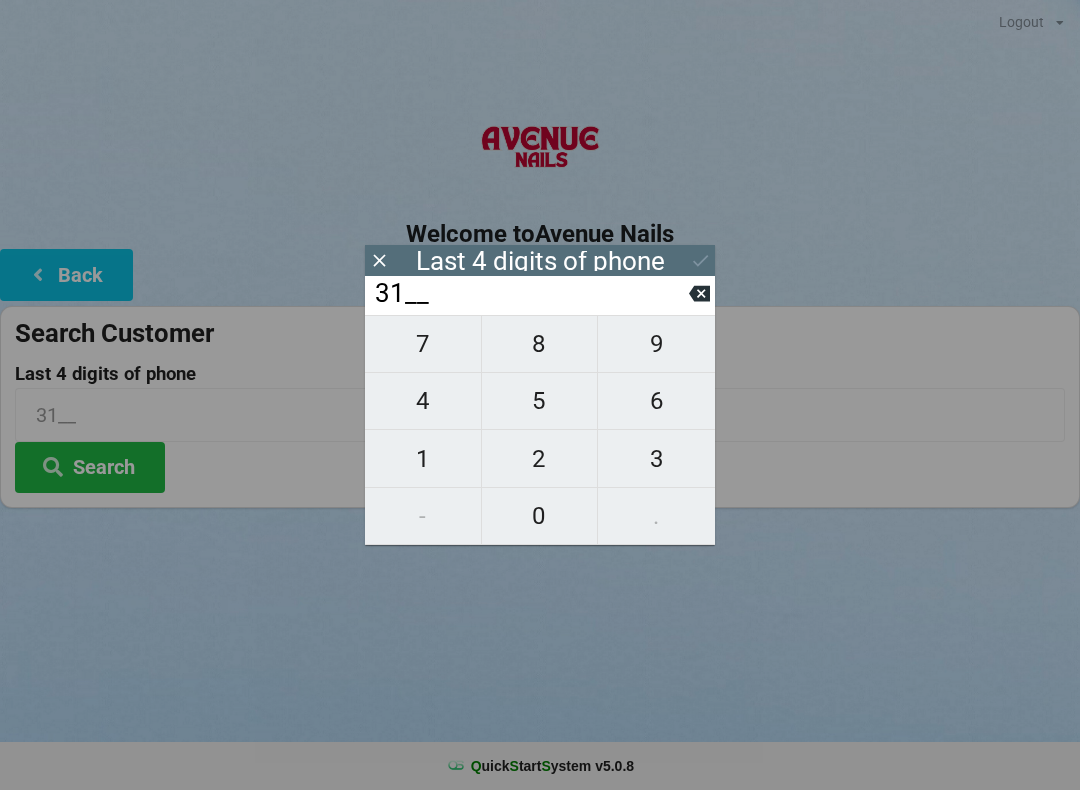 click on "9" at bounding box center (656, 344) 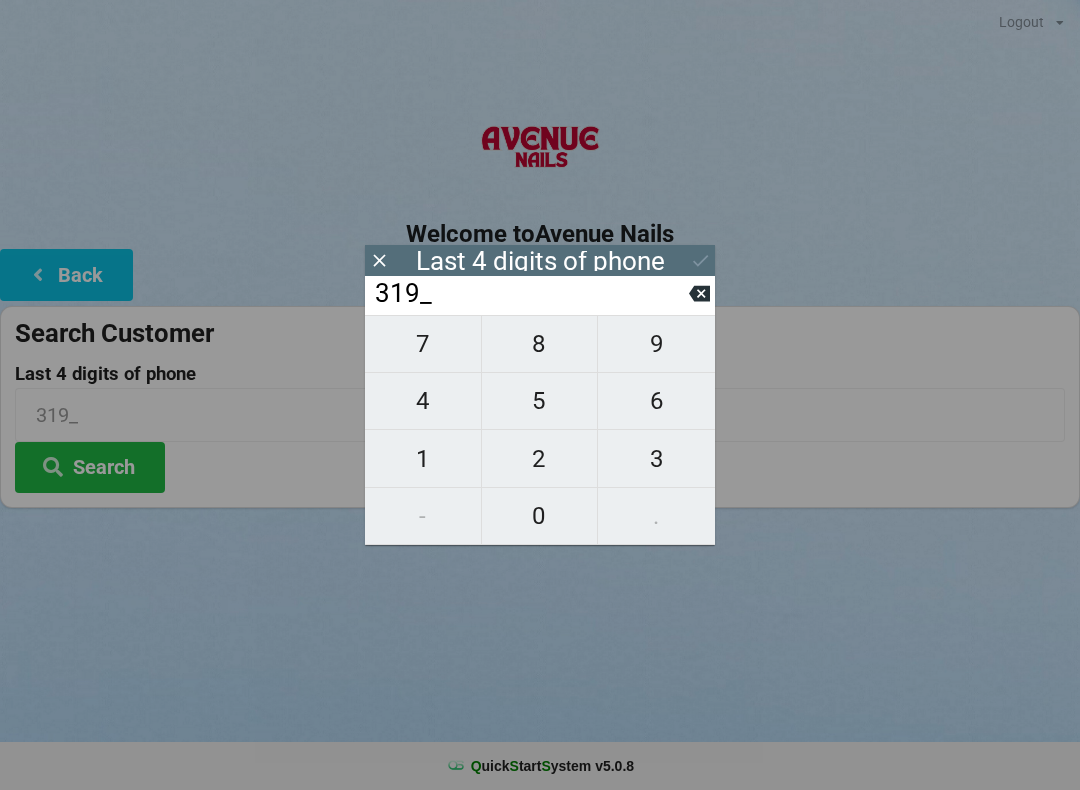 click on "7" at bounding box center (423, 344) 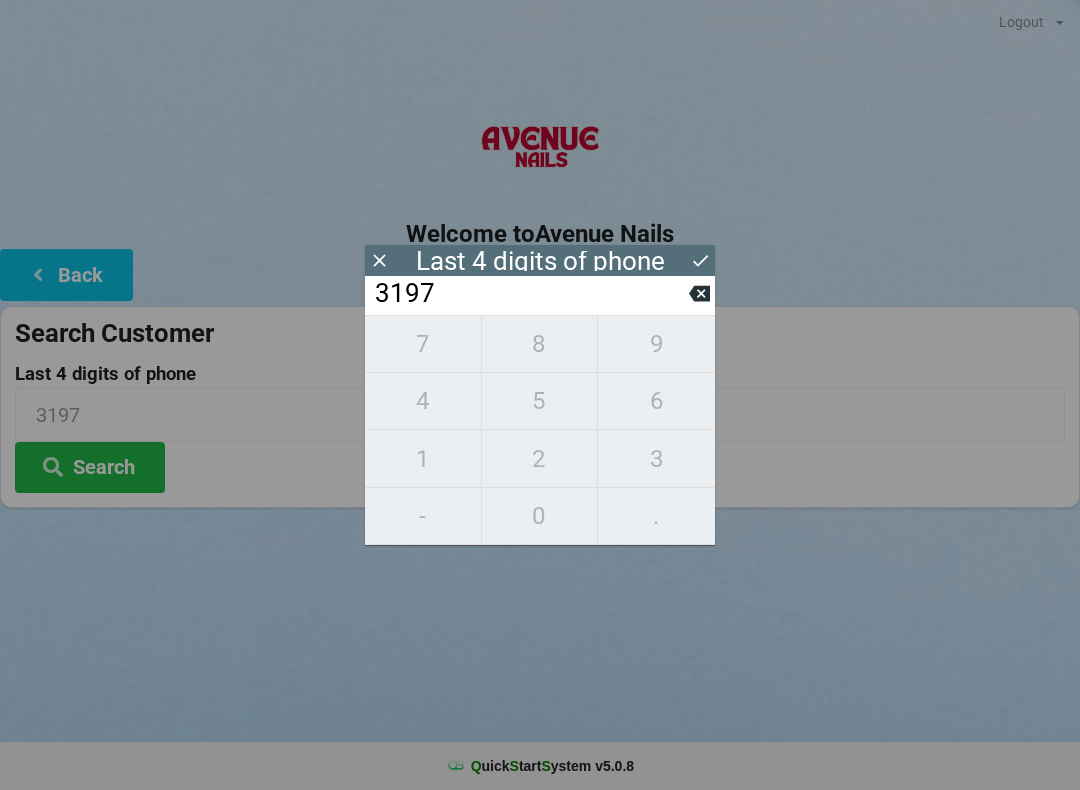 click at bounding box center (700, 260) 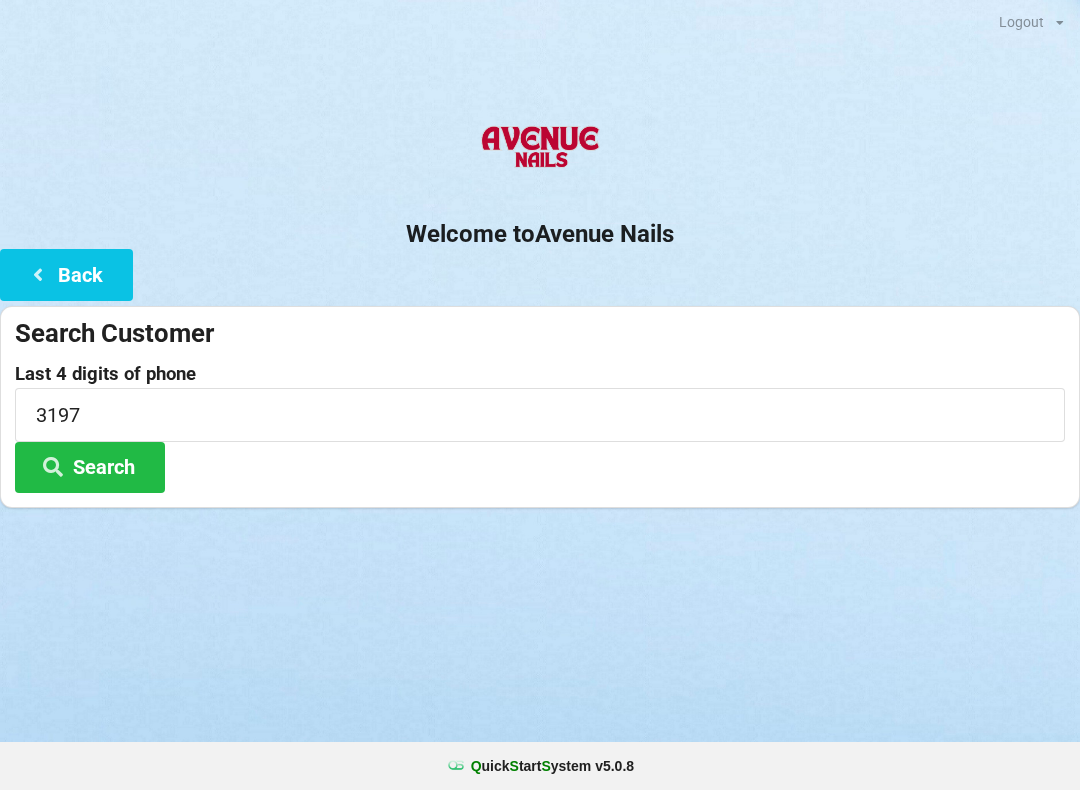 click on "Search" at bounding box center [90, 467] 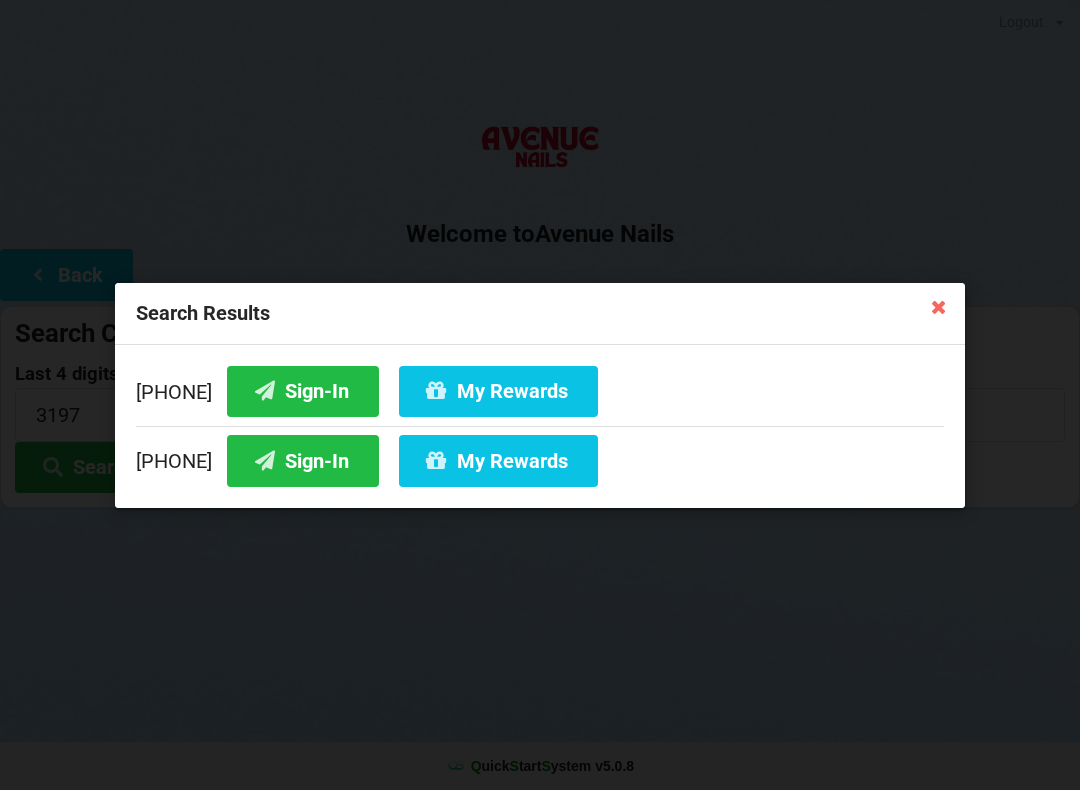 click on "My Rewards" at bounding box center [498, 390] 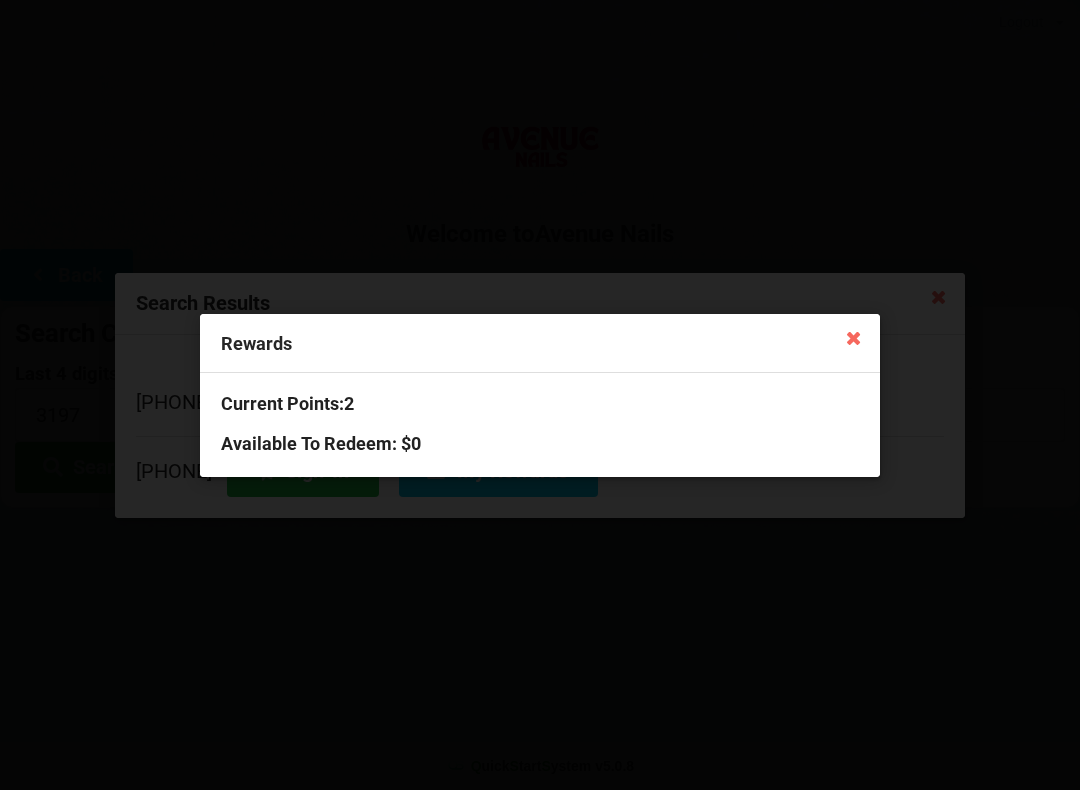 click on "Rewards" at bounding box center [540, 343] 